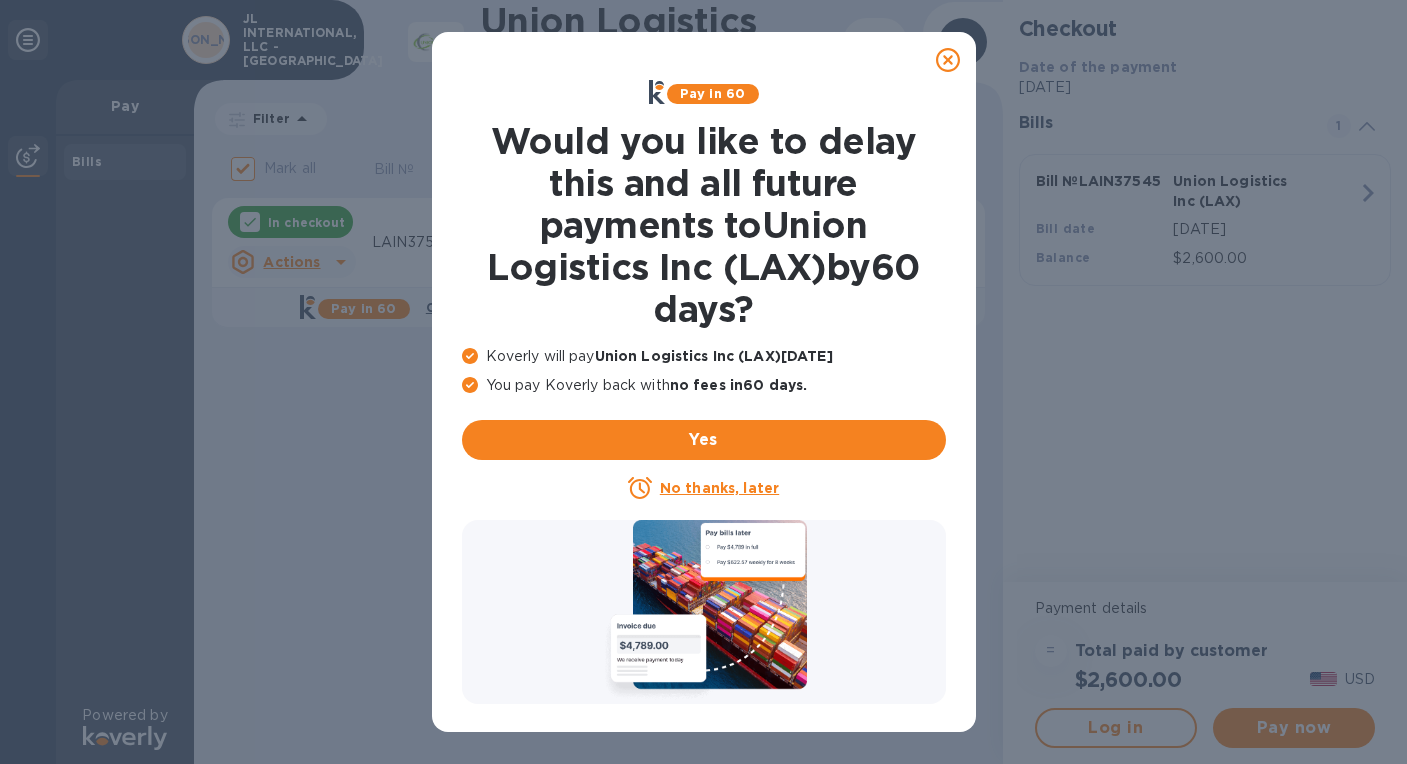 scroll, scrollTop: 0, scrollLeft: 0, axis: both 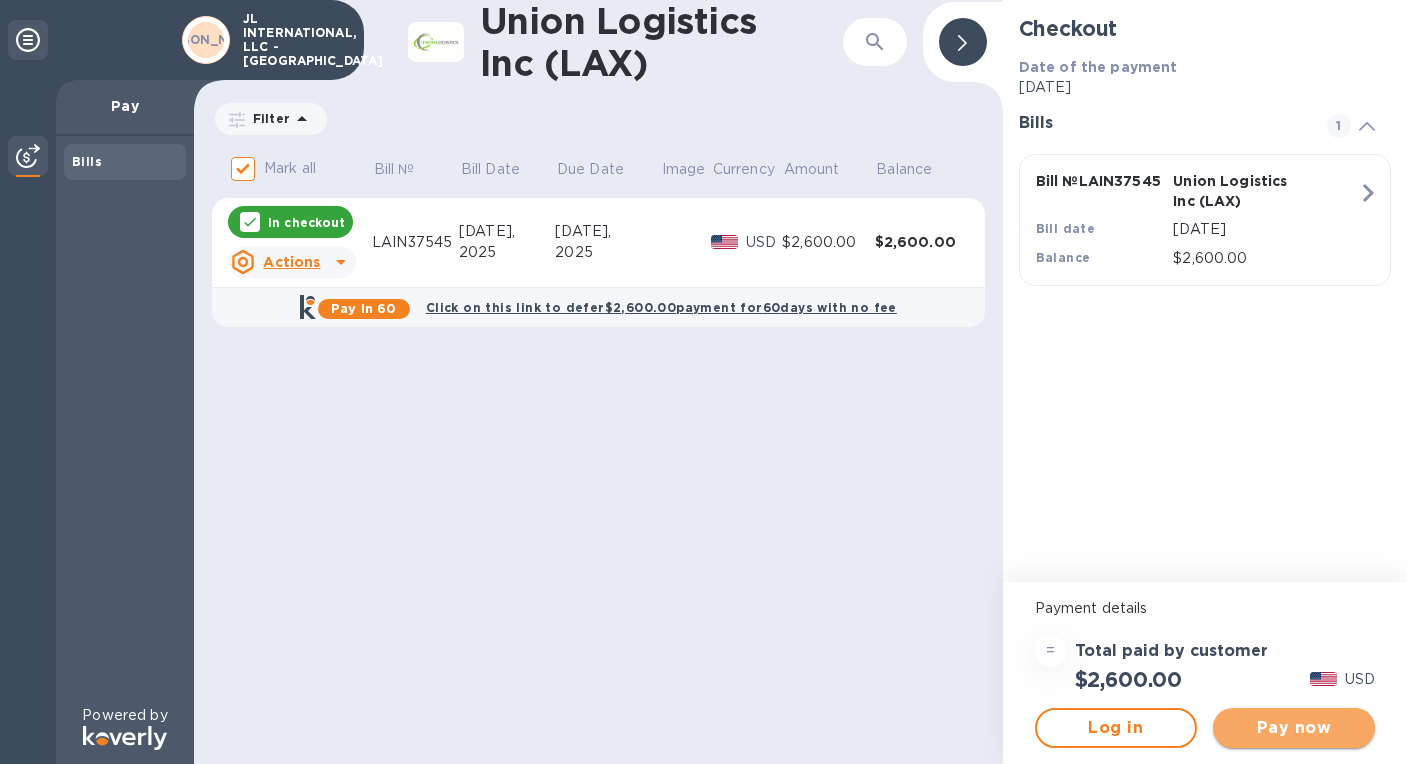 click on "Pay now" at bounding box center (1294, 728) 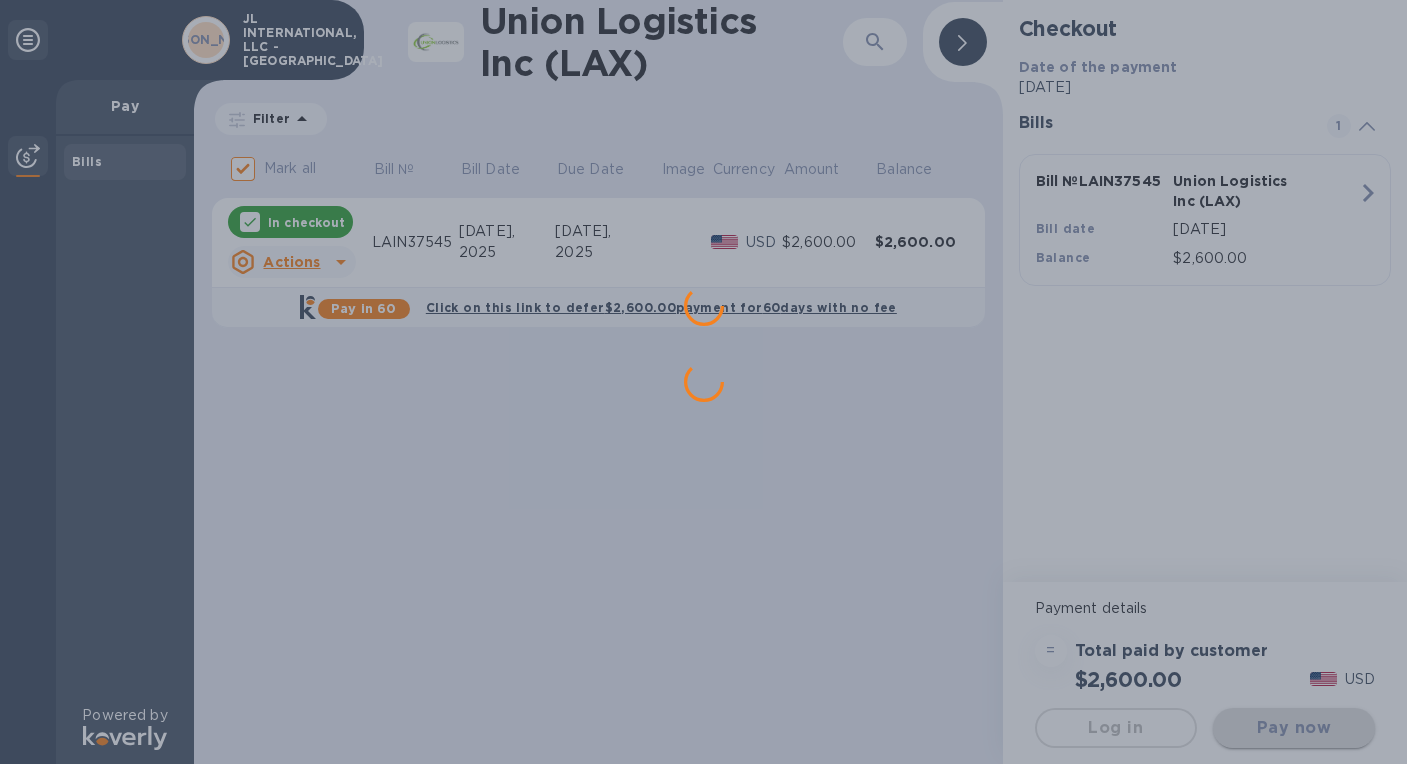 scroll, scrollTop: 0, scrollLeft: 0, axis: both 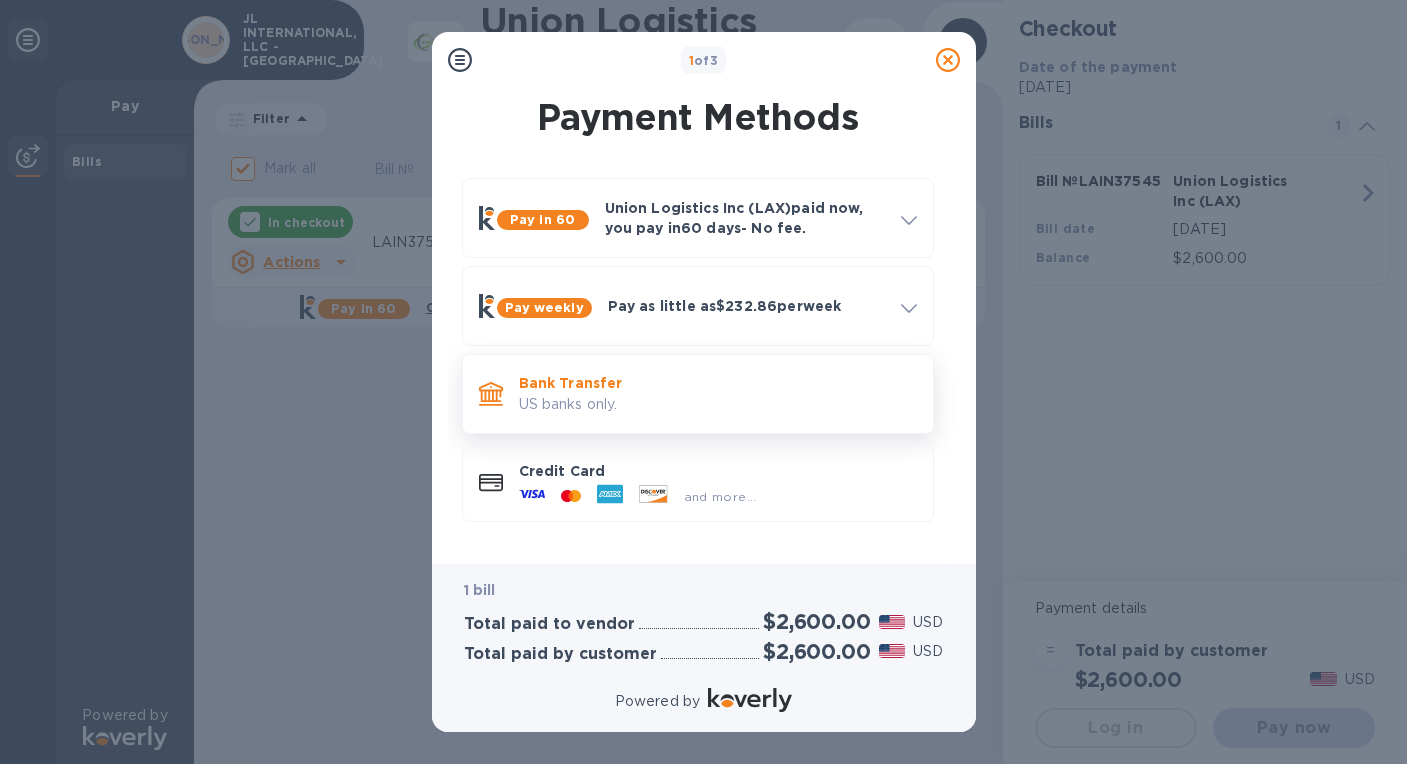 click on "US banks only." at bounding box center [718, 404] 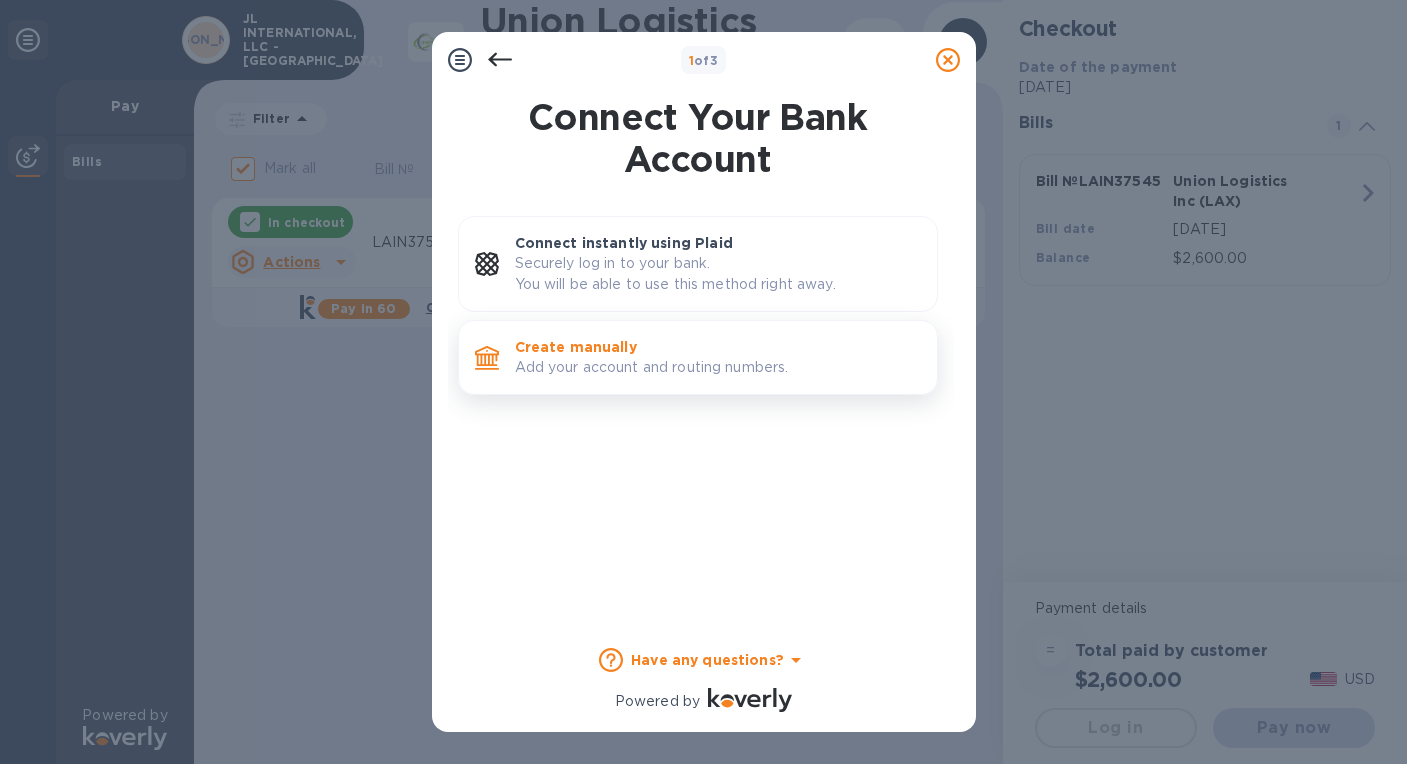 click on "Add your account and routing numbers." at bounding box center (718, 367) 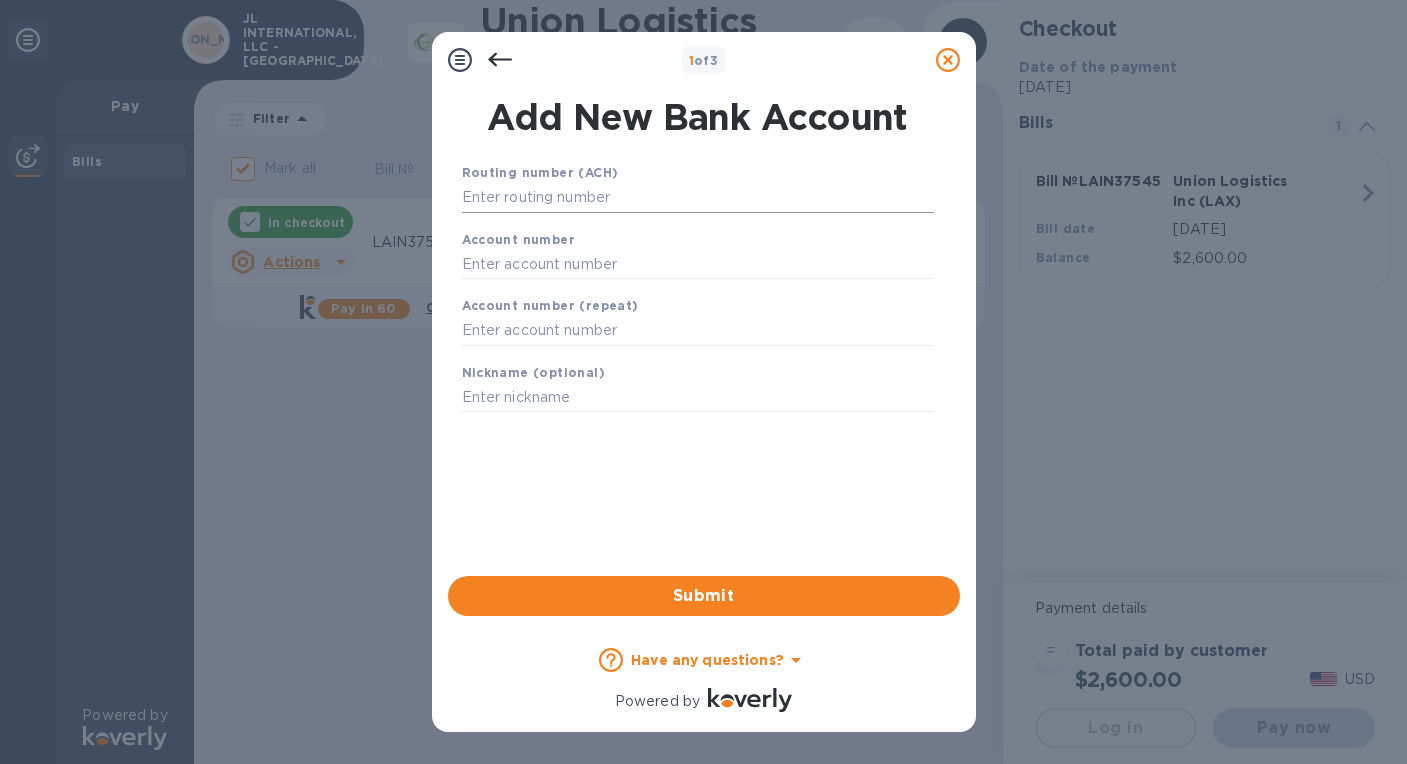 click at bounding box center [698, 198] 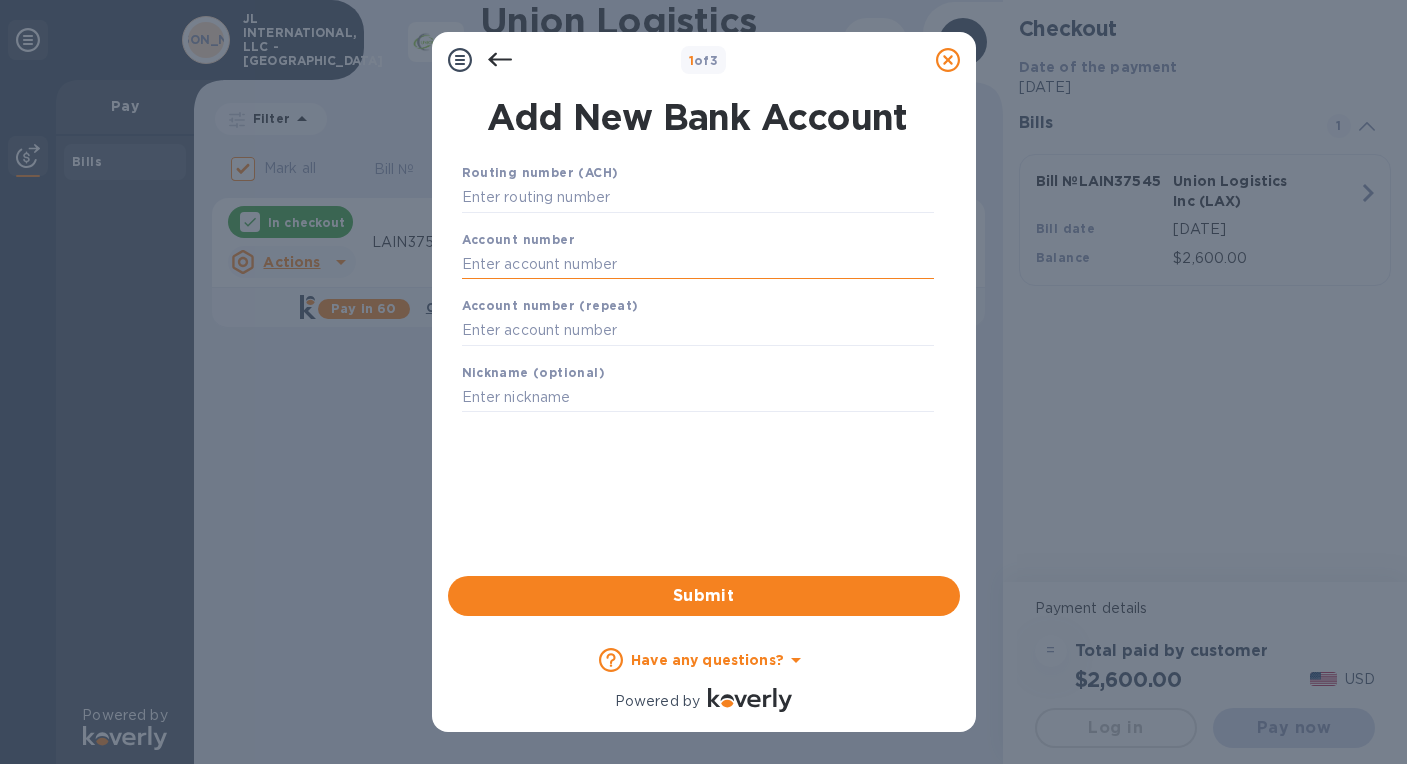 click at bounding box center (698, 264) 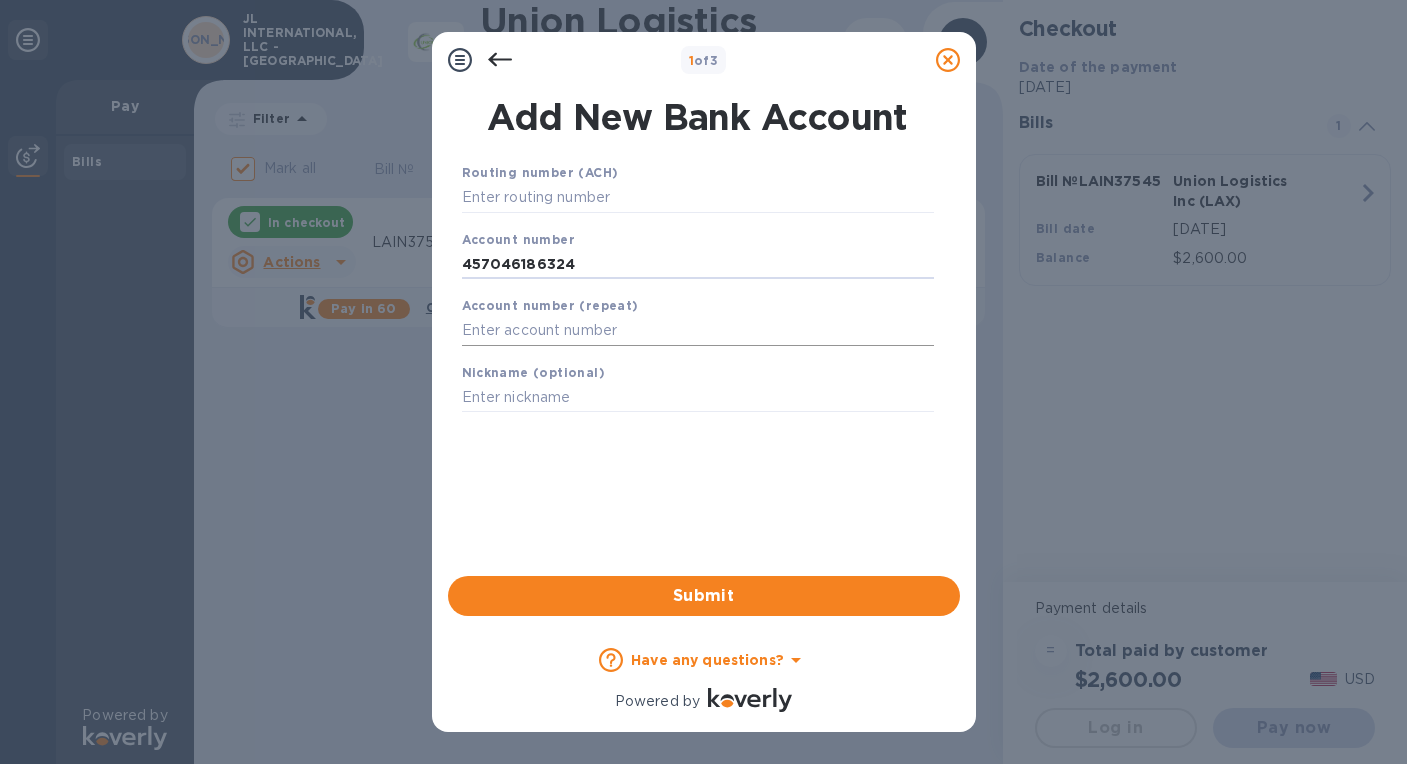 type on "457046186324" 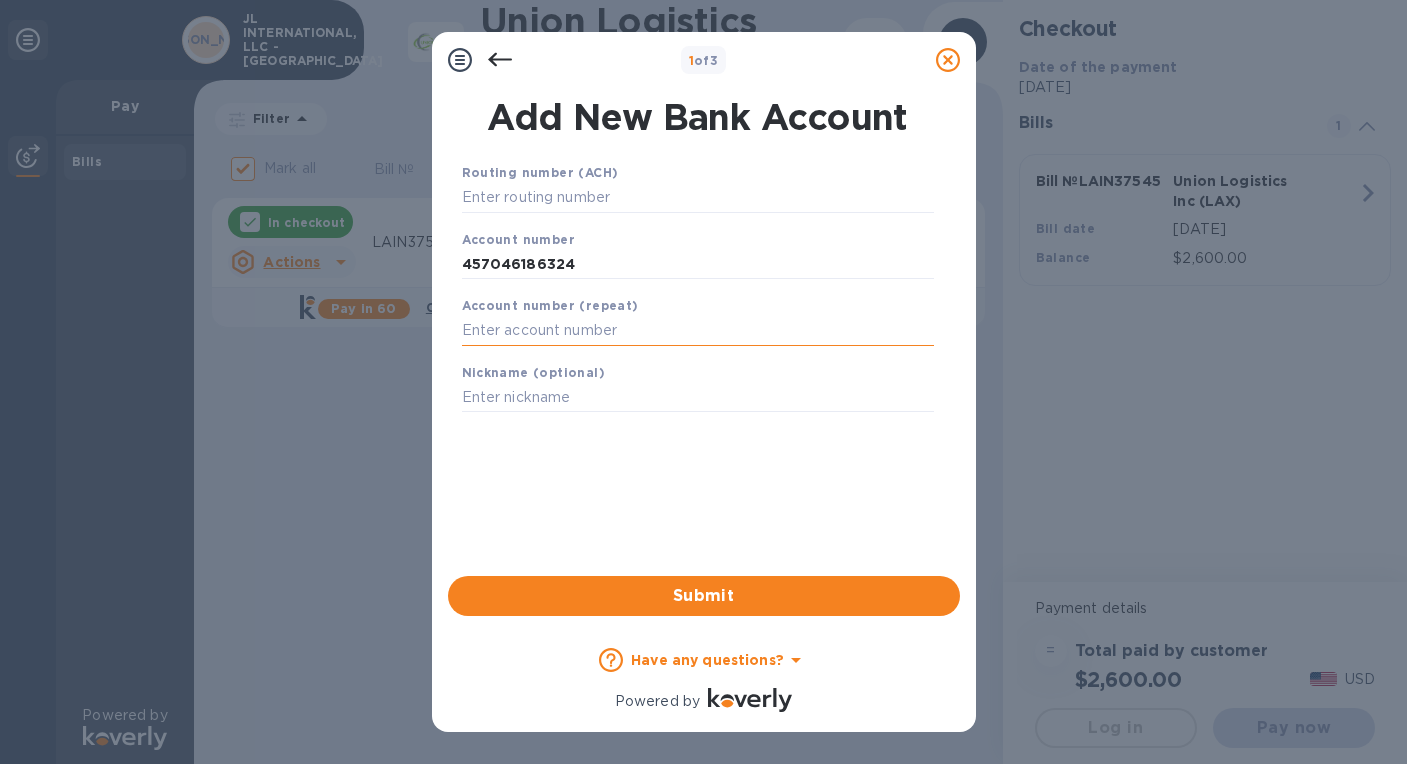 click at bounding box center (698, 331) 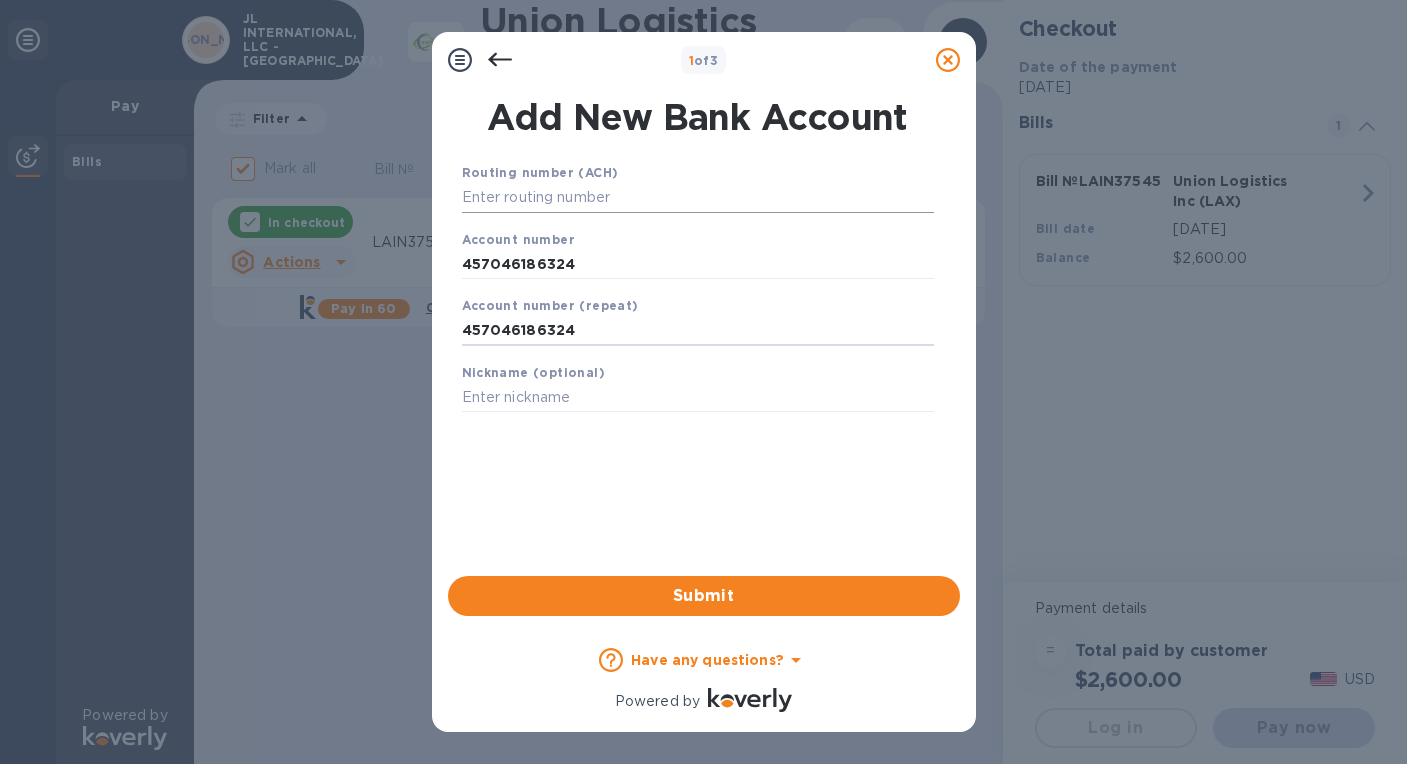 type on "457046186324" 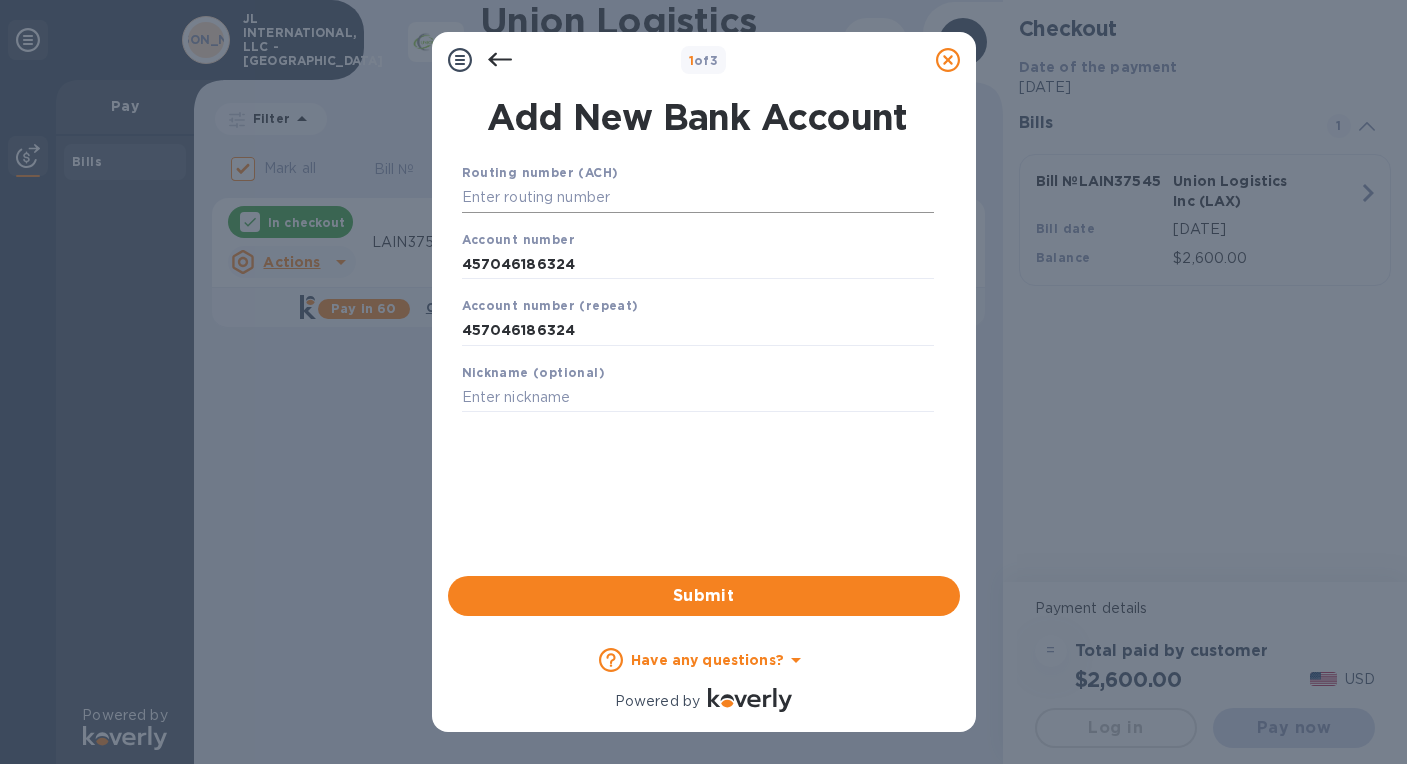 click at bounding box center (698, 198) 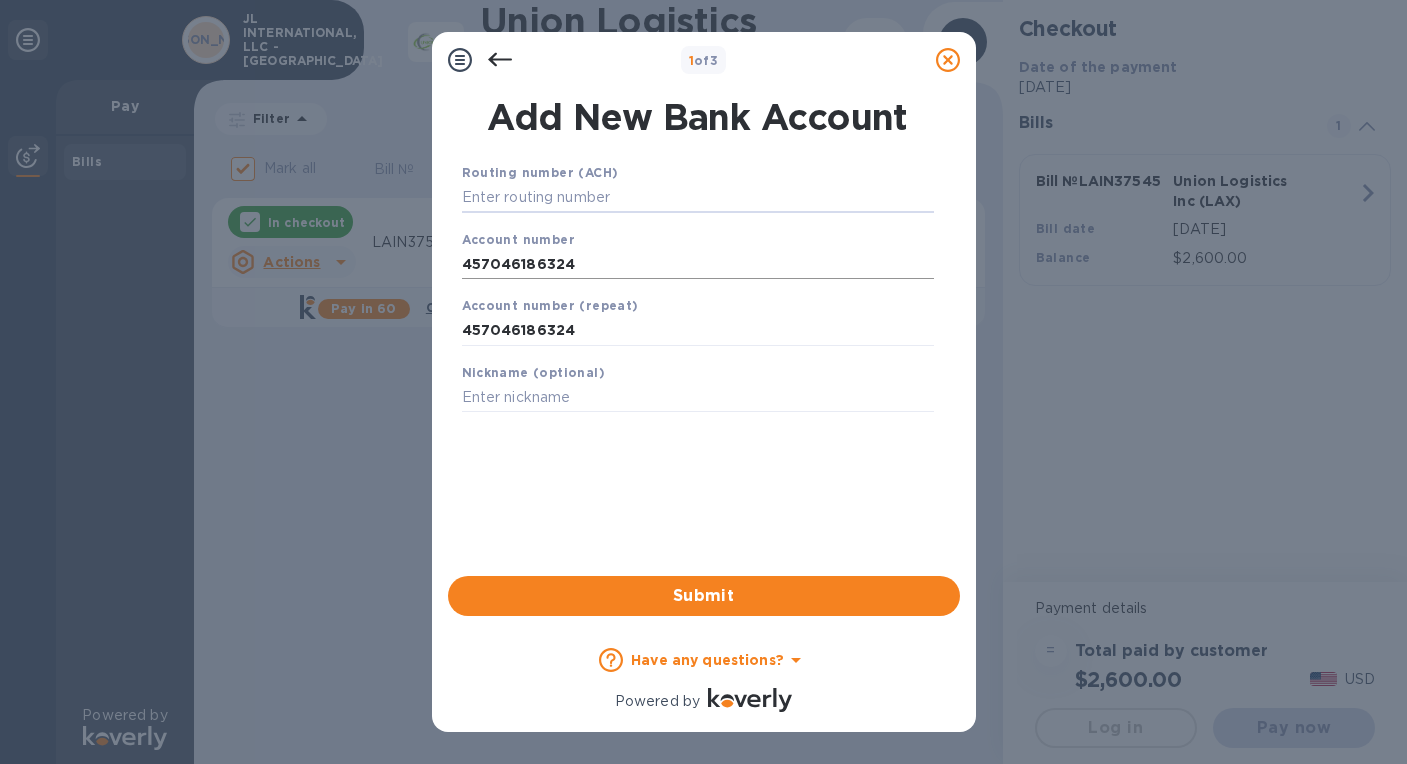 paste on "122101706" 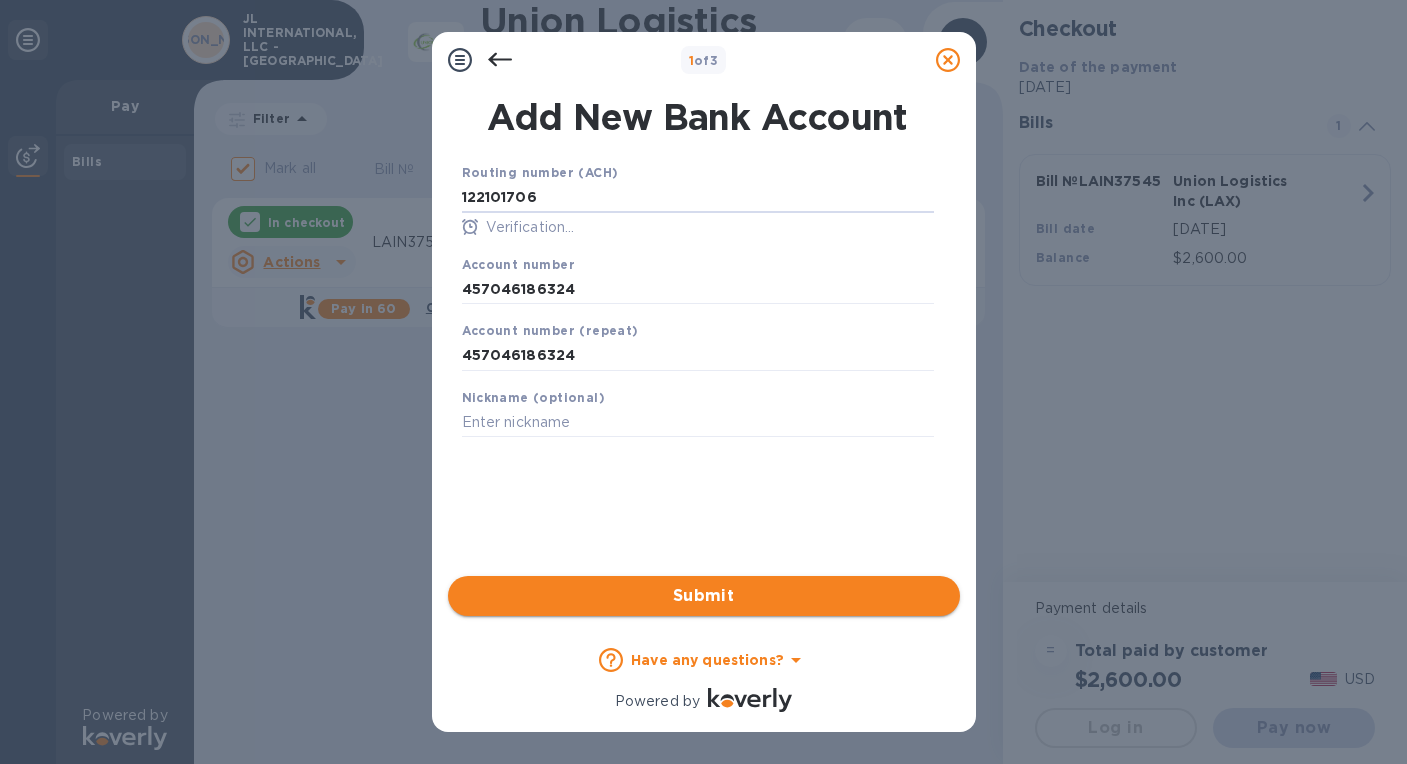 type on "122101706" 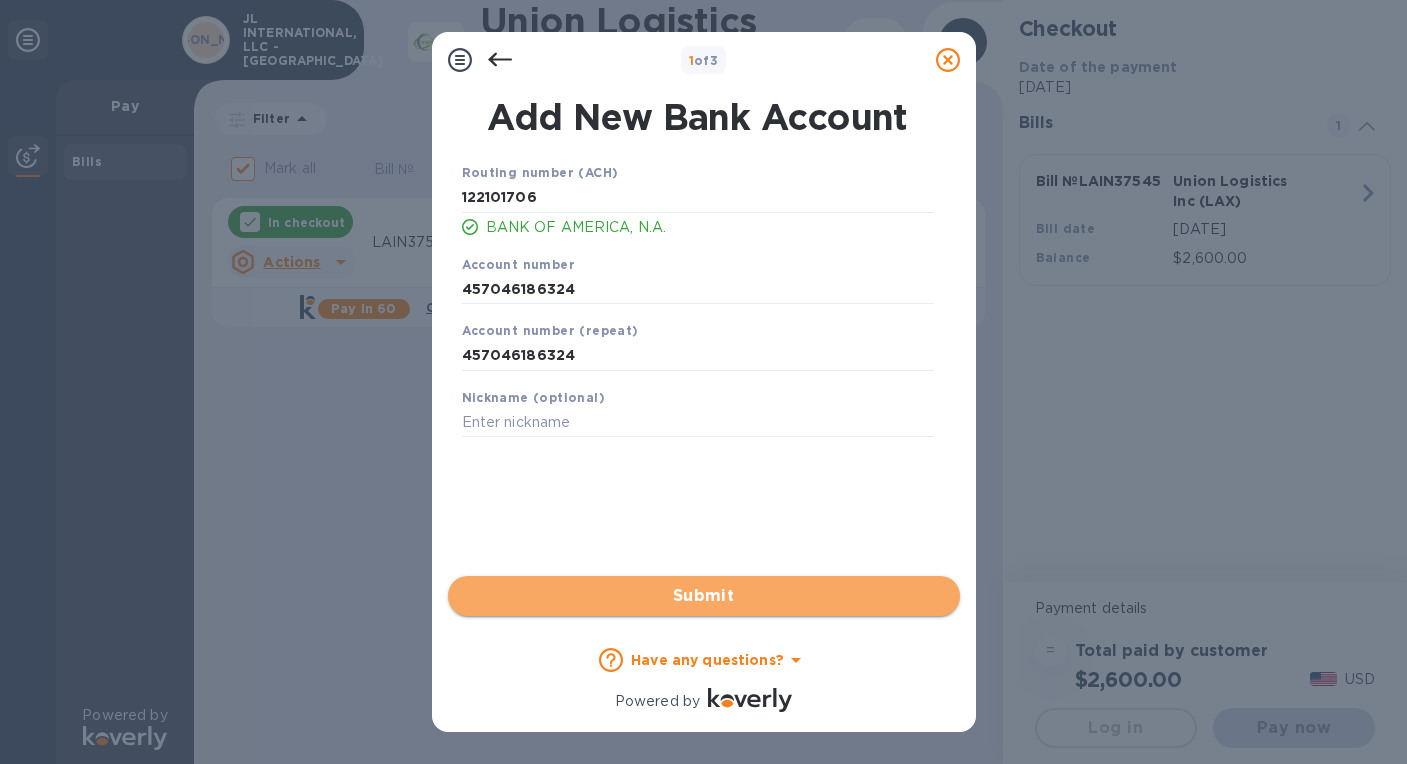 click on "Submit" at bounding box center [704, 596] 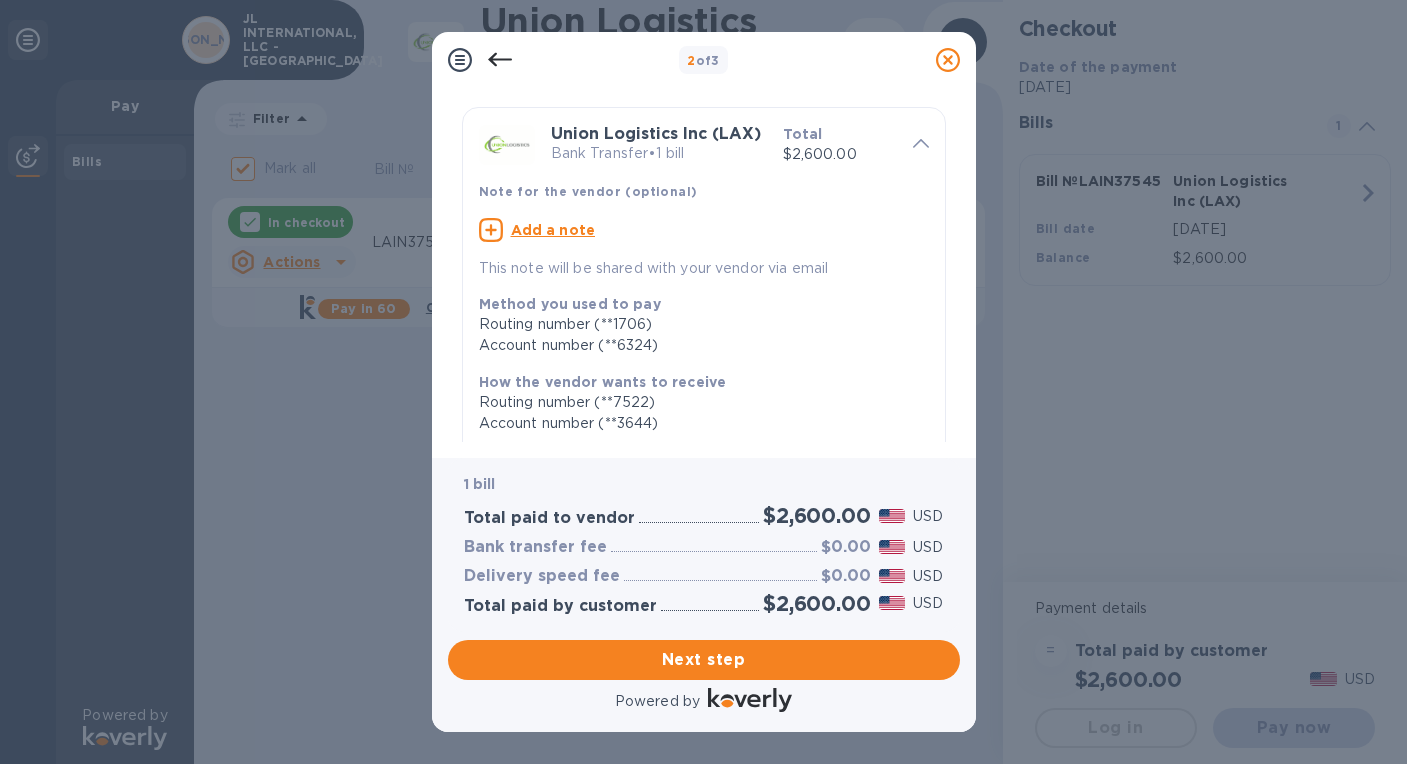 scroll, scrollTop: 0, scrollLeft: 0, axis: both 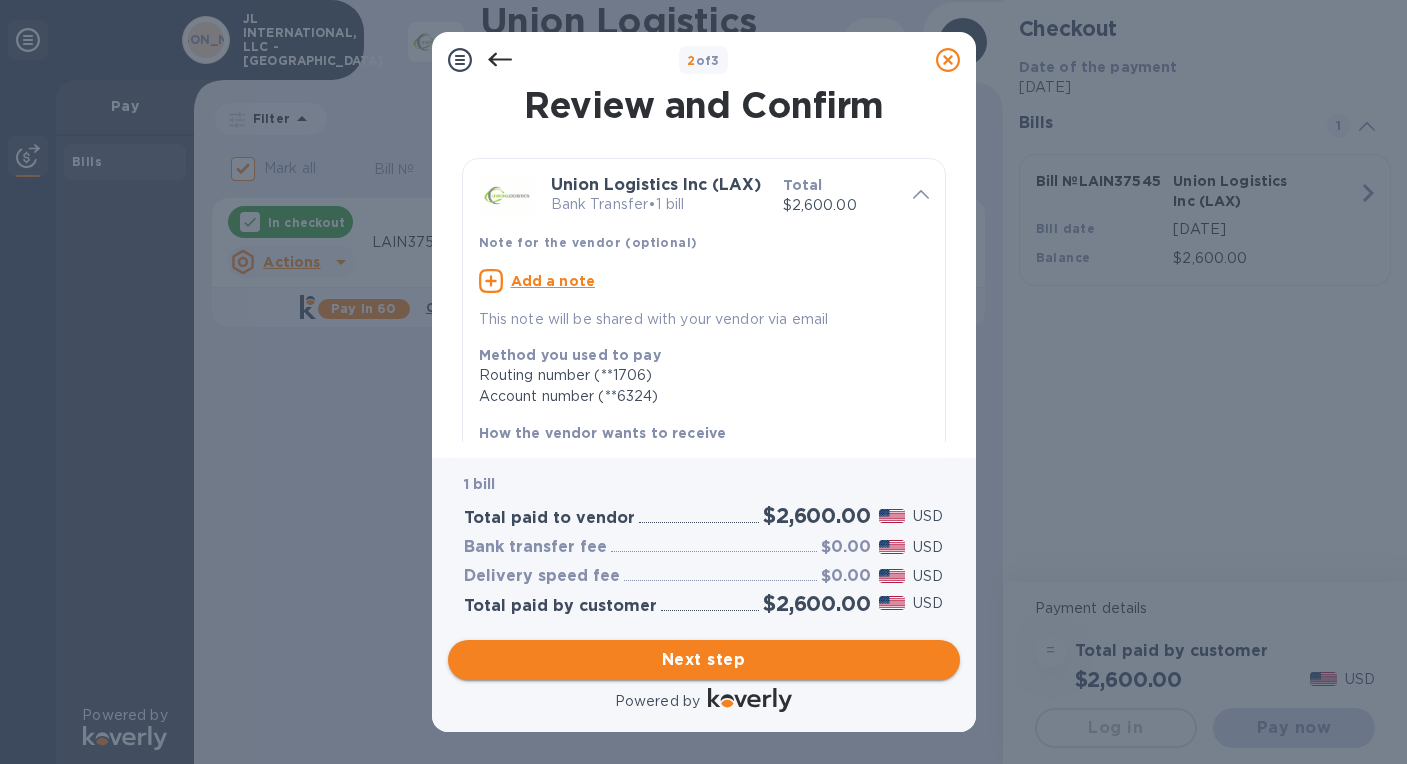 click on "Next step" at bounding box center (704, 660) 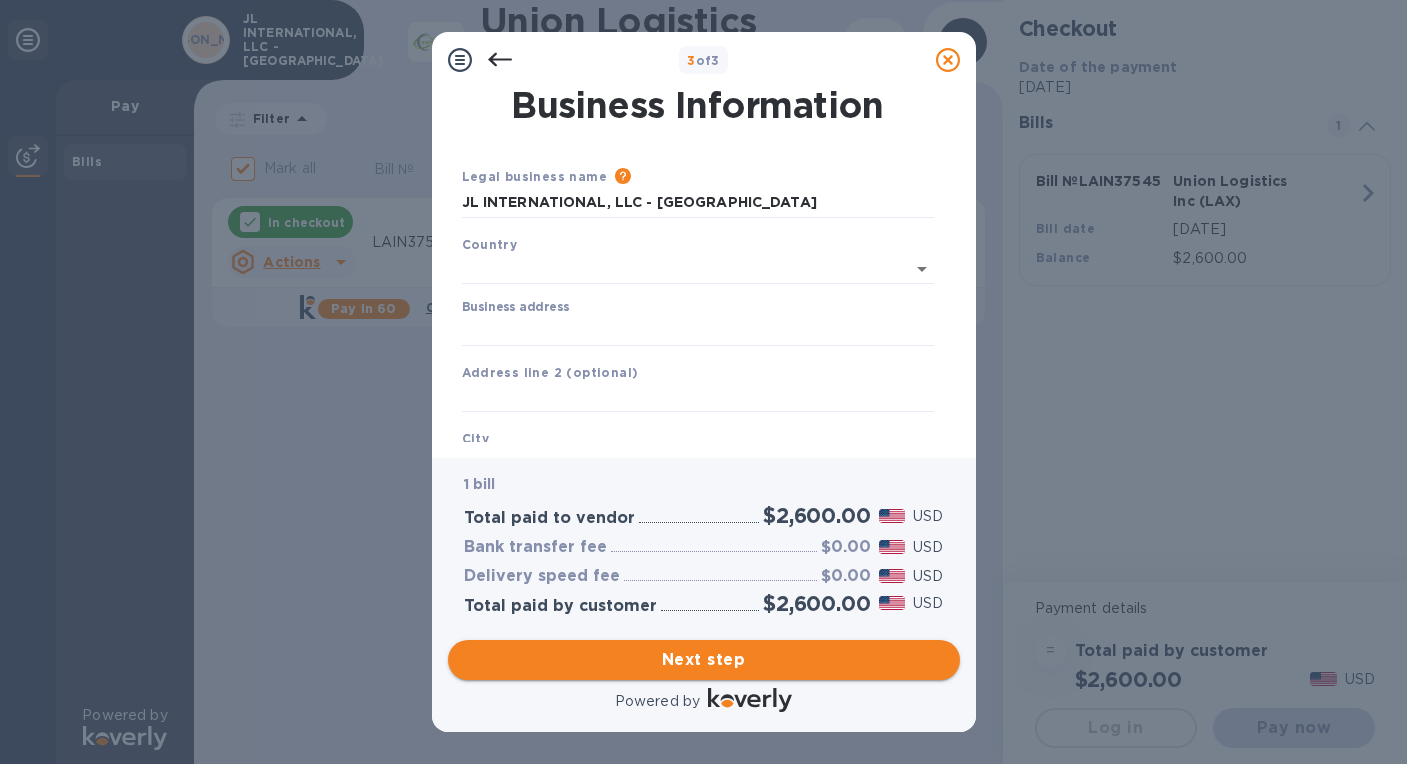 type on "[GEOGRAPHIC_DATA]" 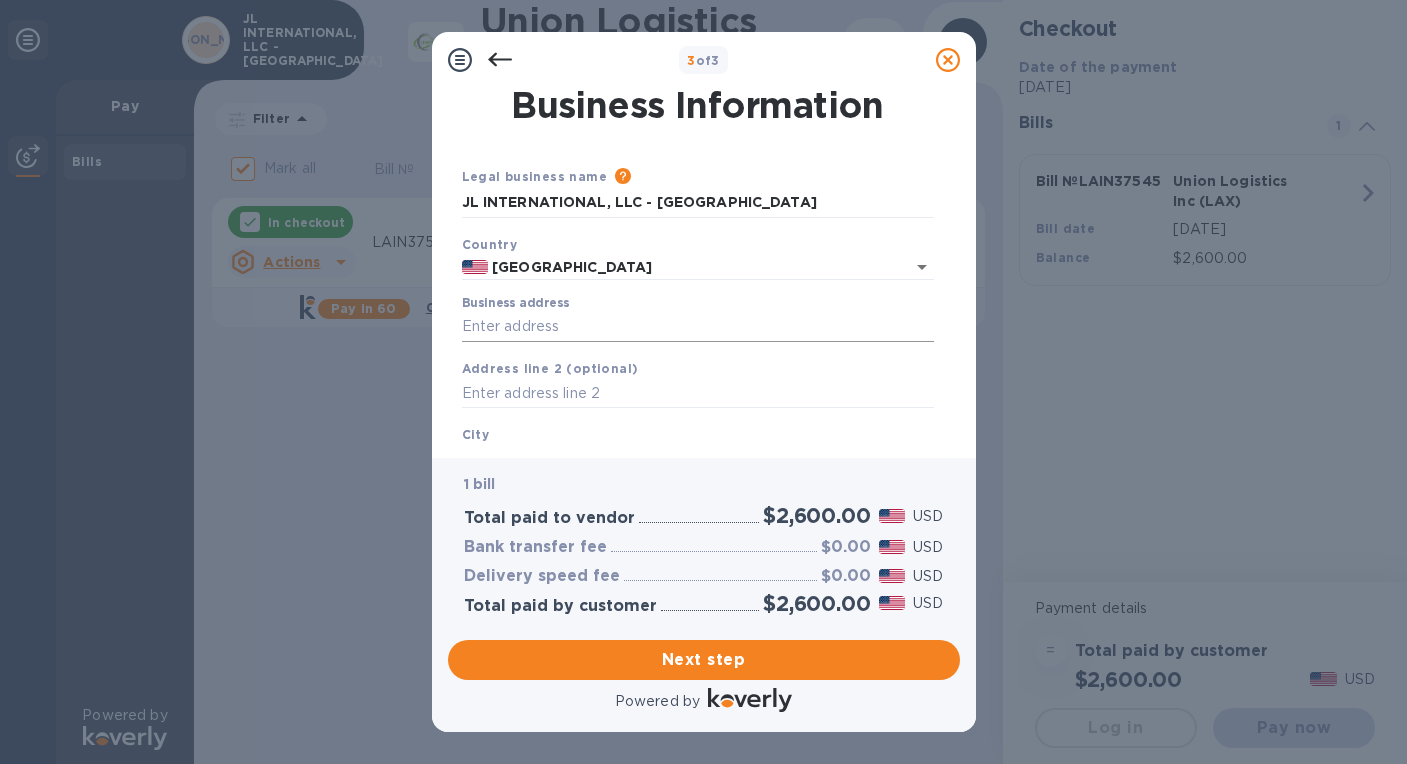 click on "Business address" at bounding box center [698, 327] 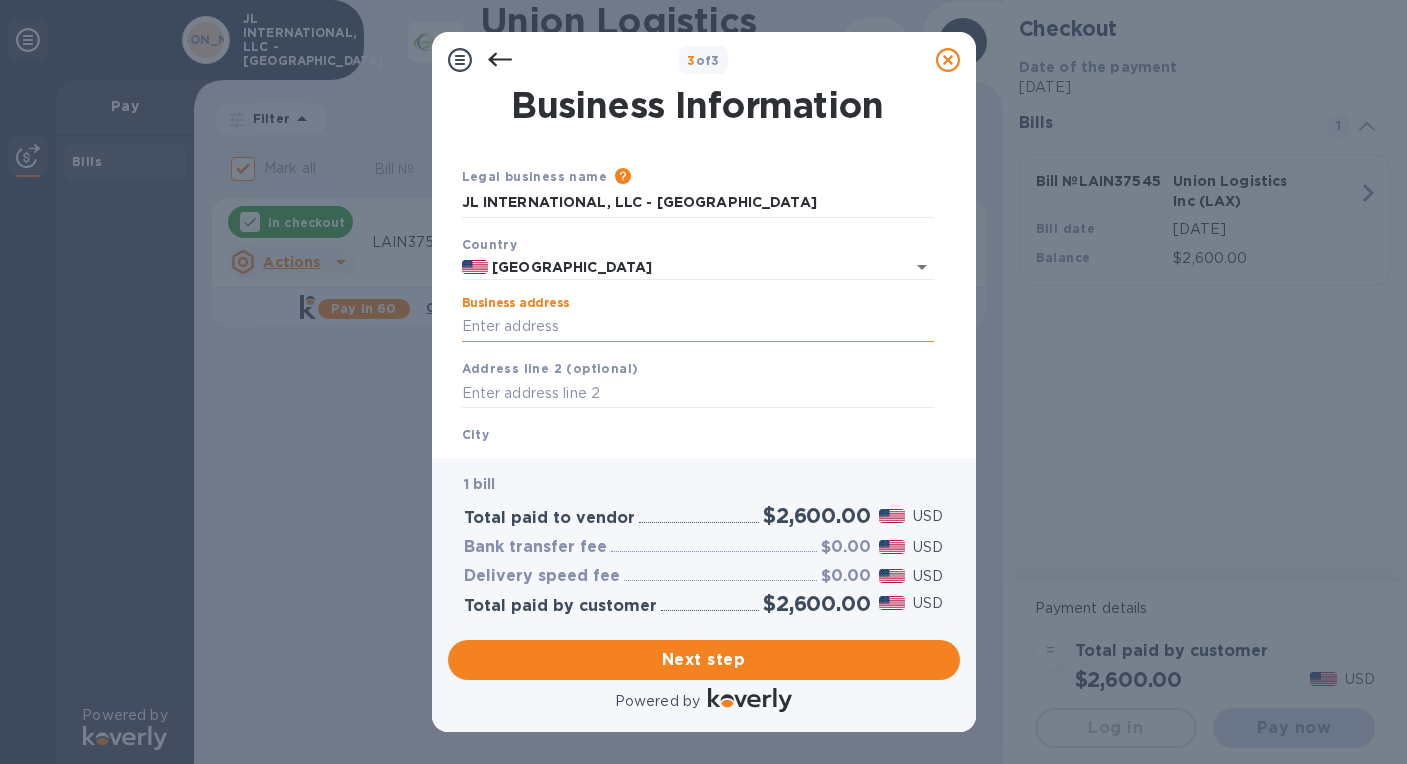 type on "[STREET_ADDRESS]" 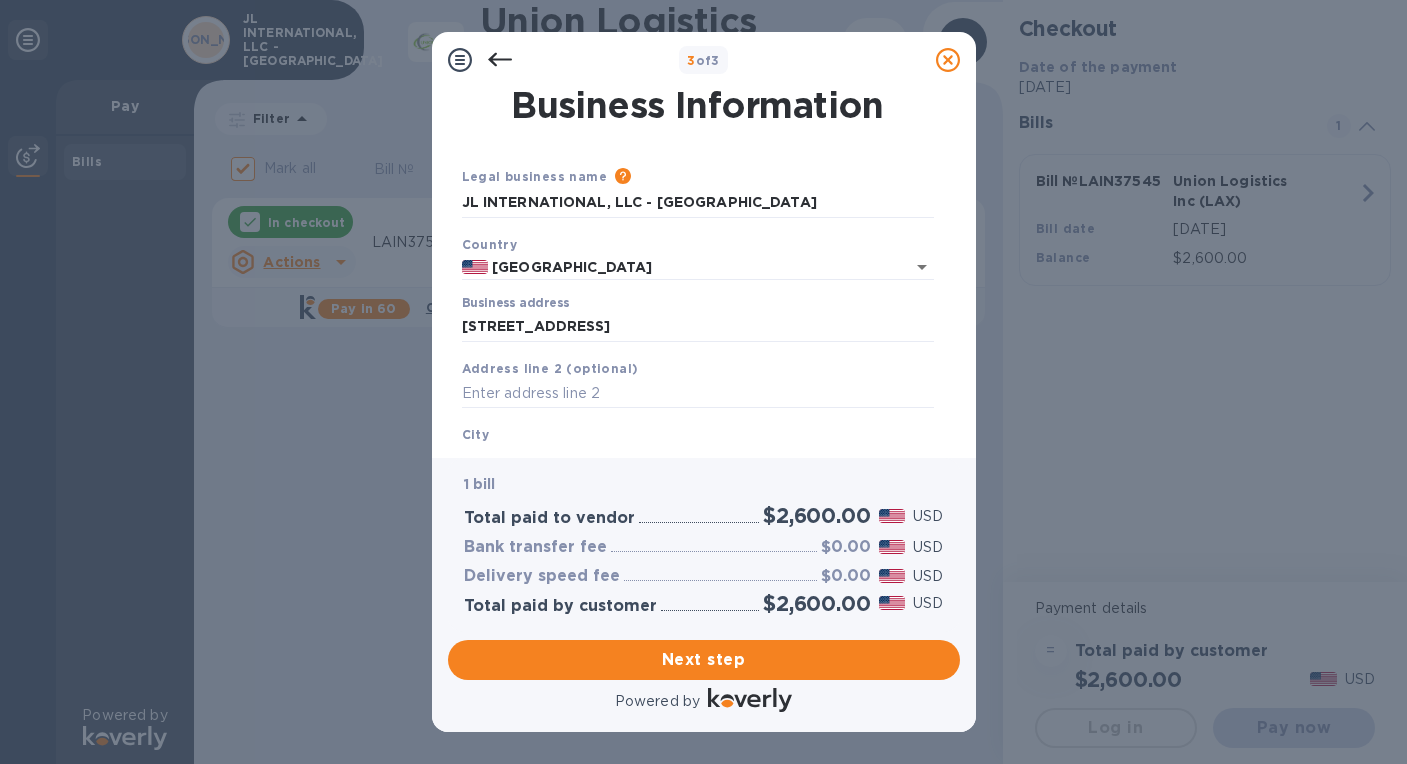 click on "City" at bounding box center [698, 449] 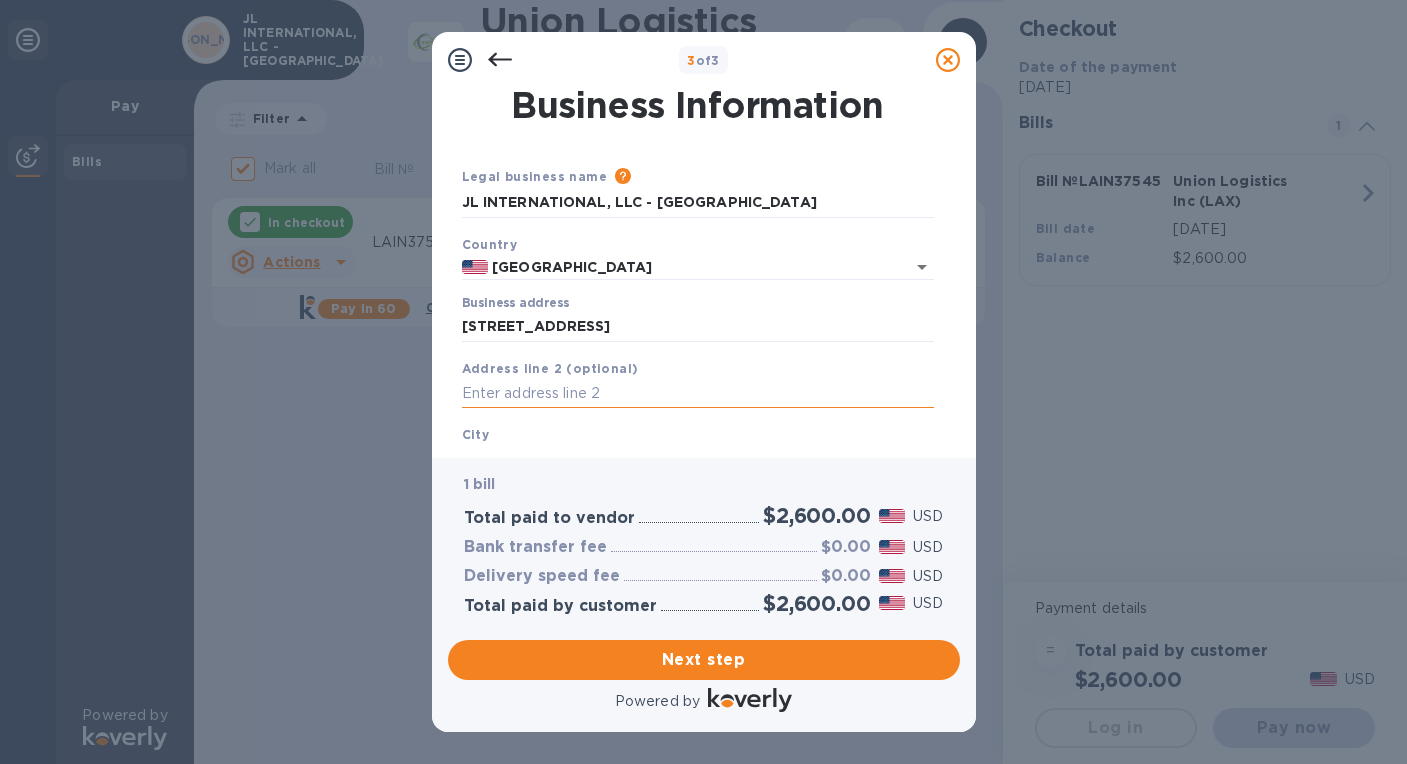 click at bounding box center (698, 394) 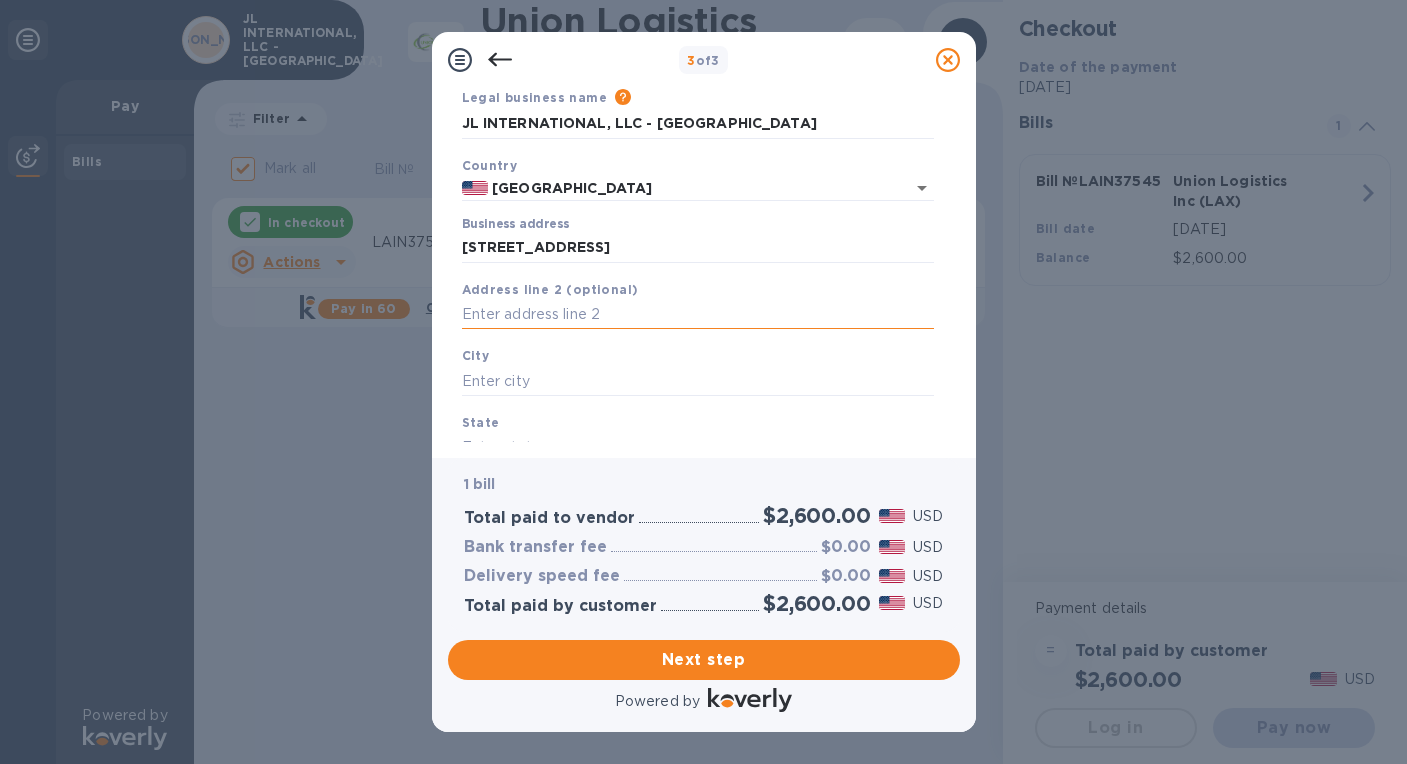 scroll, scrollTop: 100, scrollLeft: 0, axis: vertical 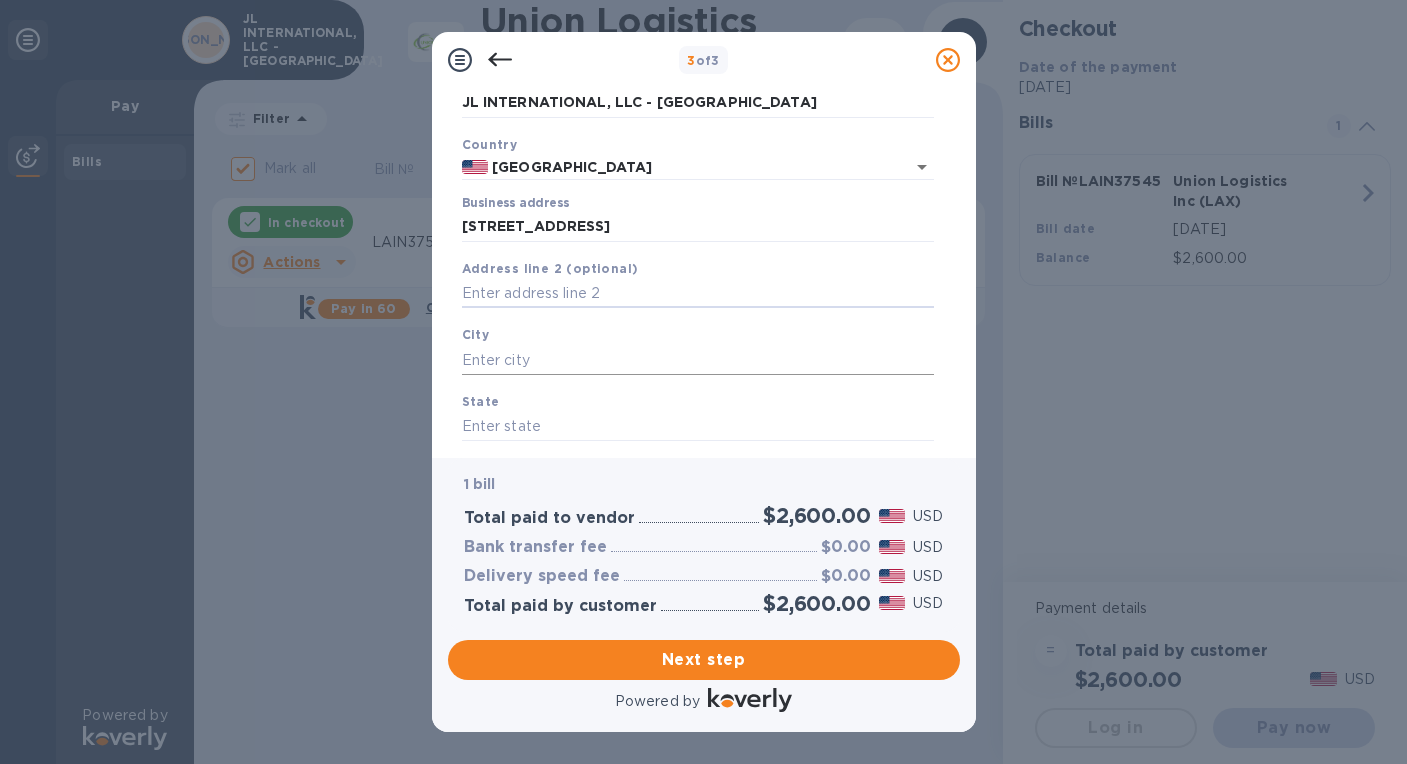 click at bounding box center (698, 360) 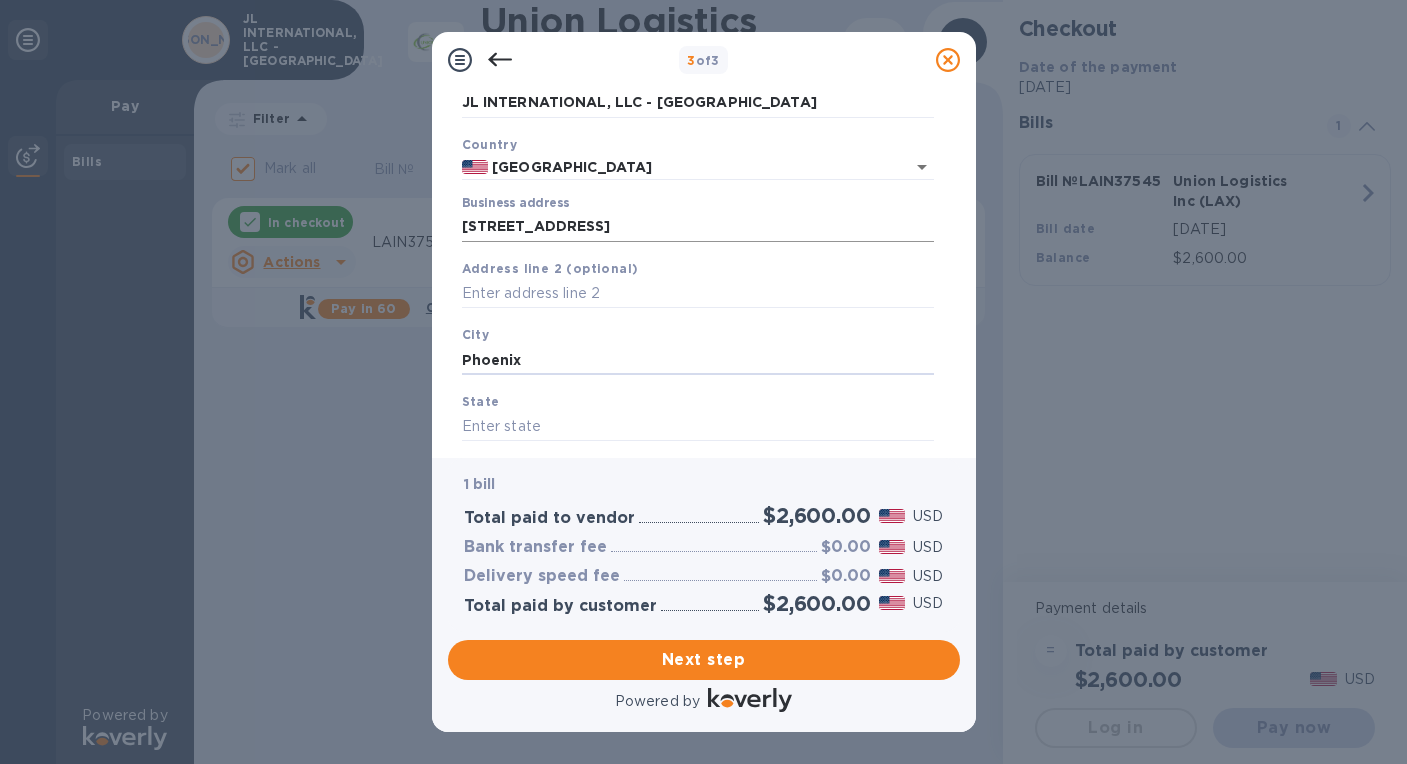 type on "Phoenix" 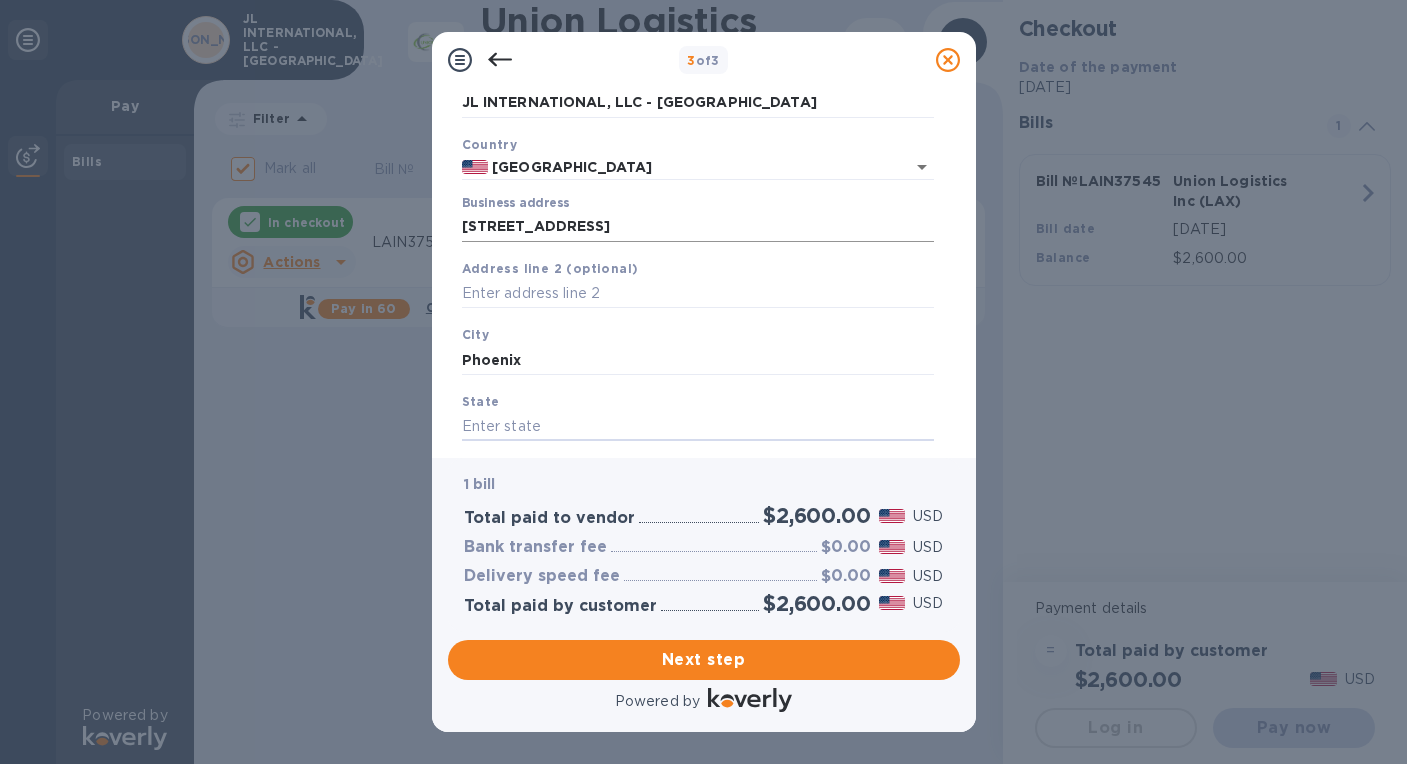 scroll, scrollTop: 101, scrollLeft: 0, axis: vertical 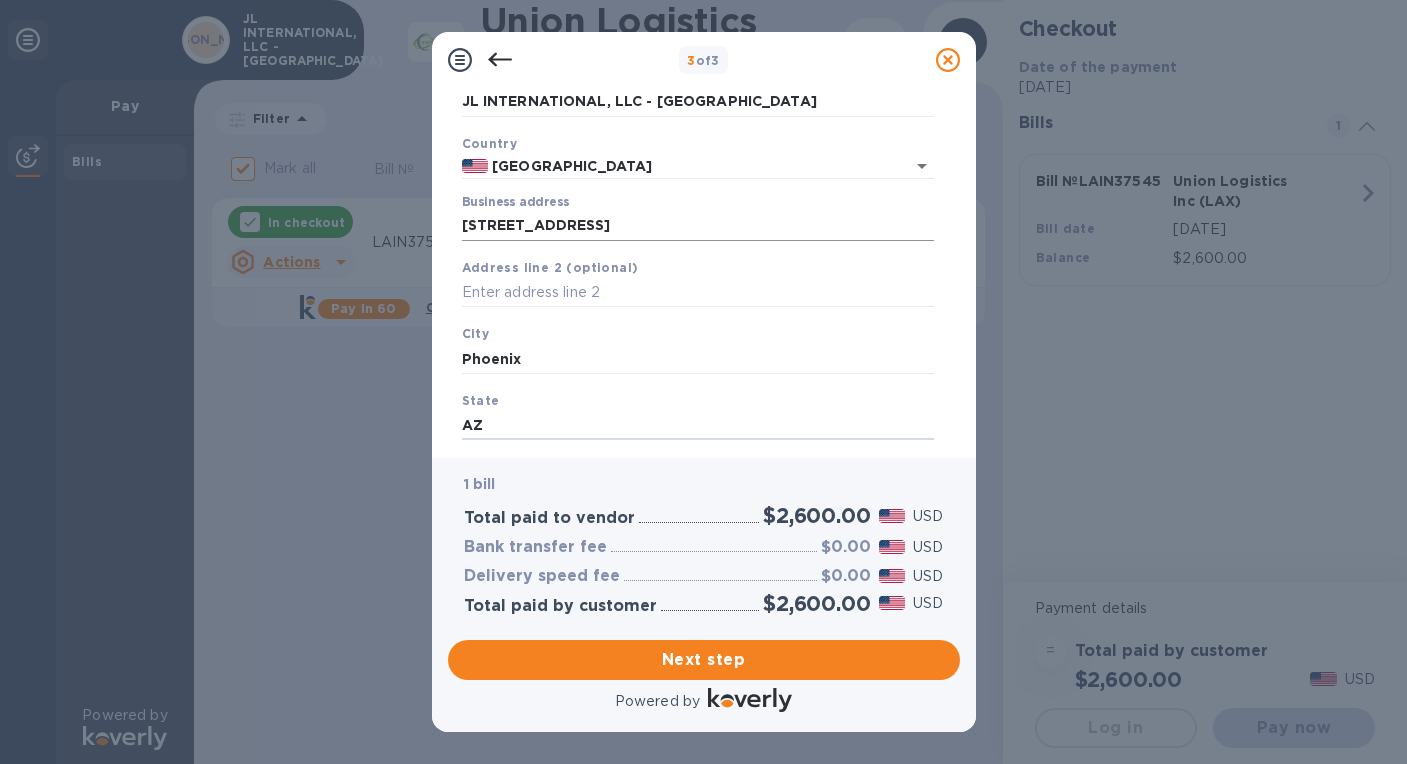 type on "AZ" 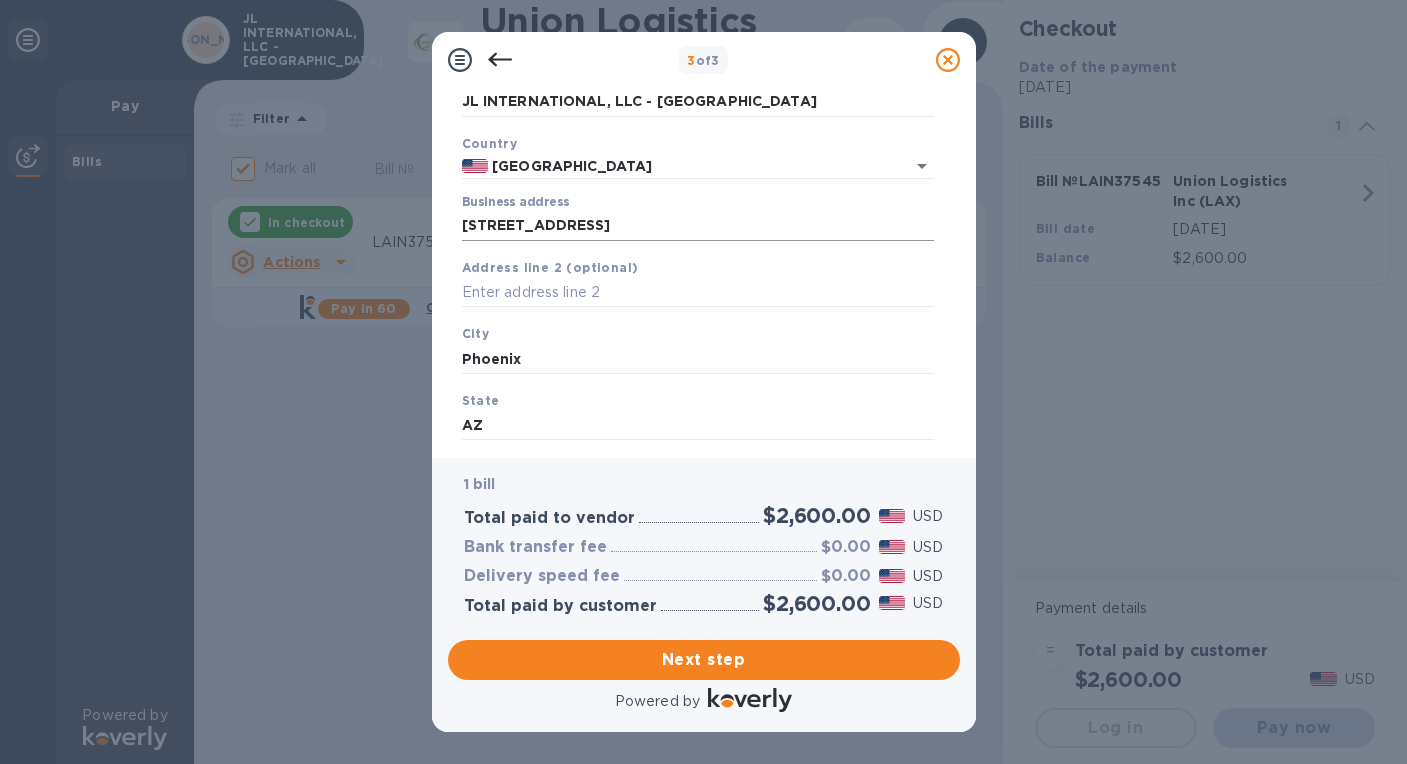 scroll, scrollTop: 216, scrollLeft: 0, axis: vertical 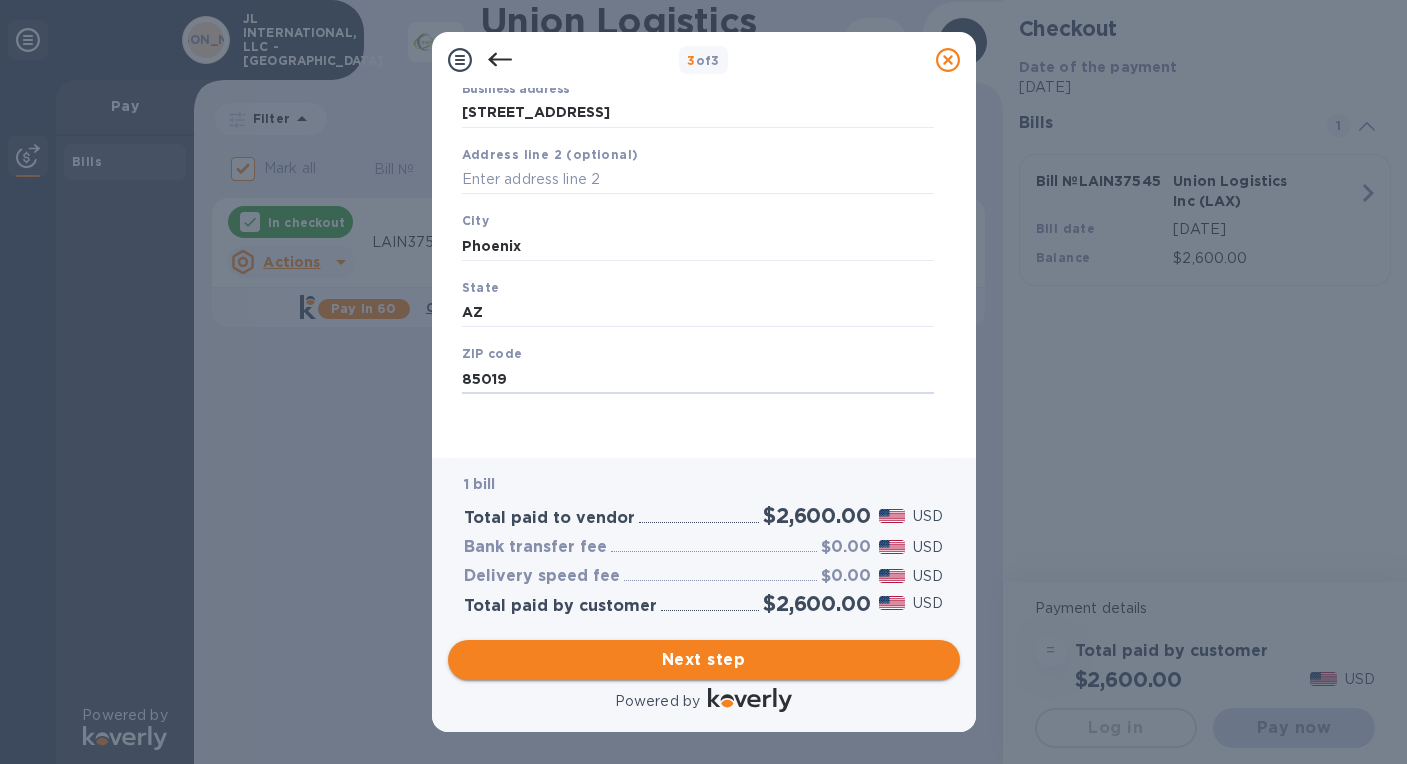 type on "85019" 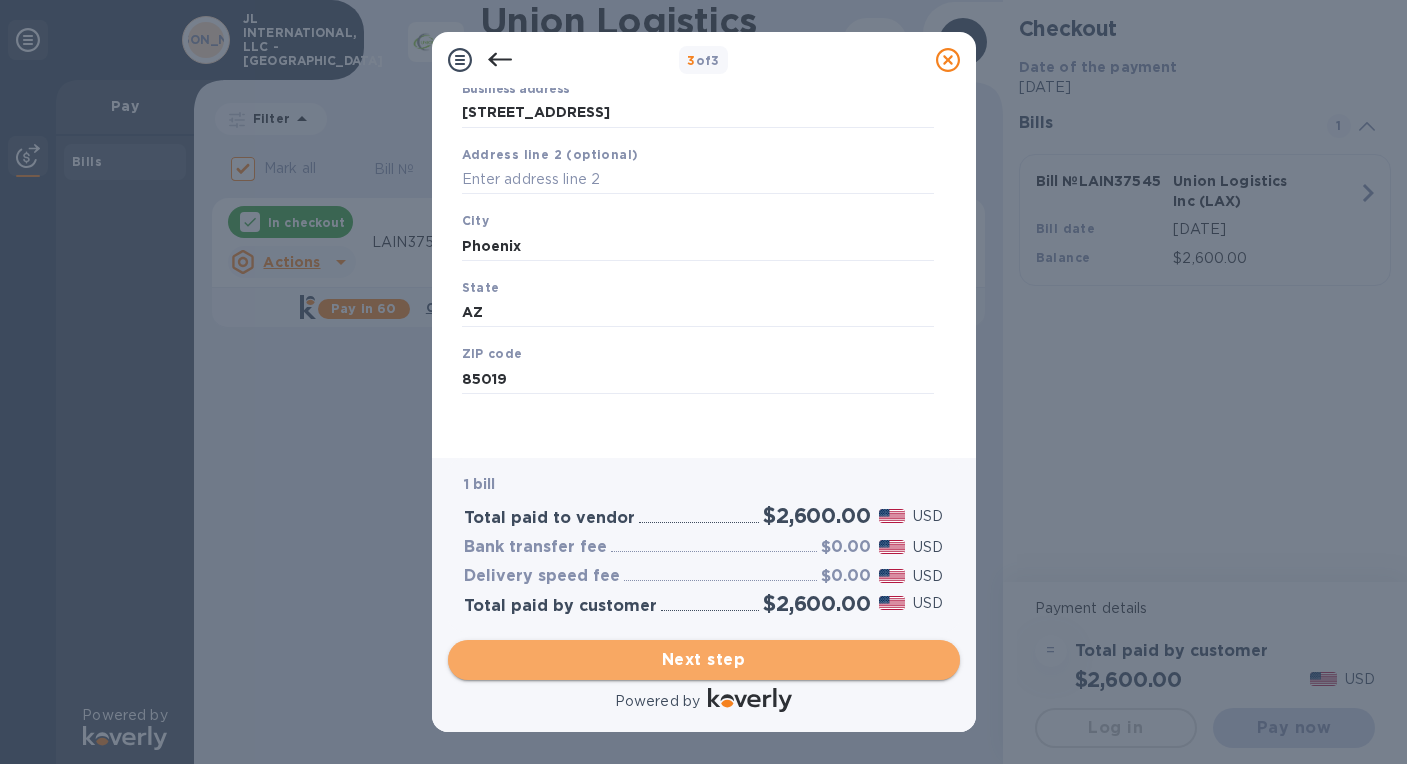 click on "Next step" at bounding box center (704, 660) 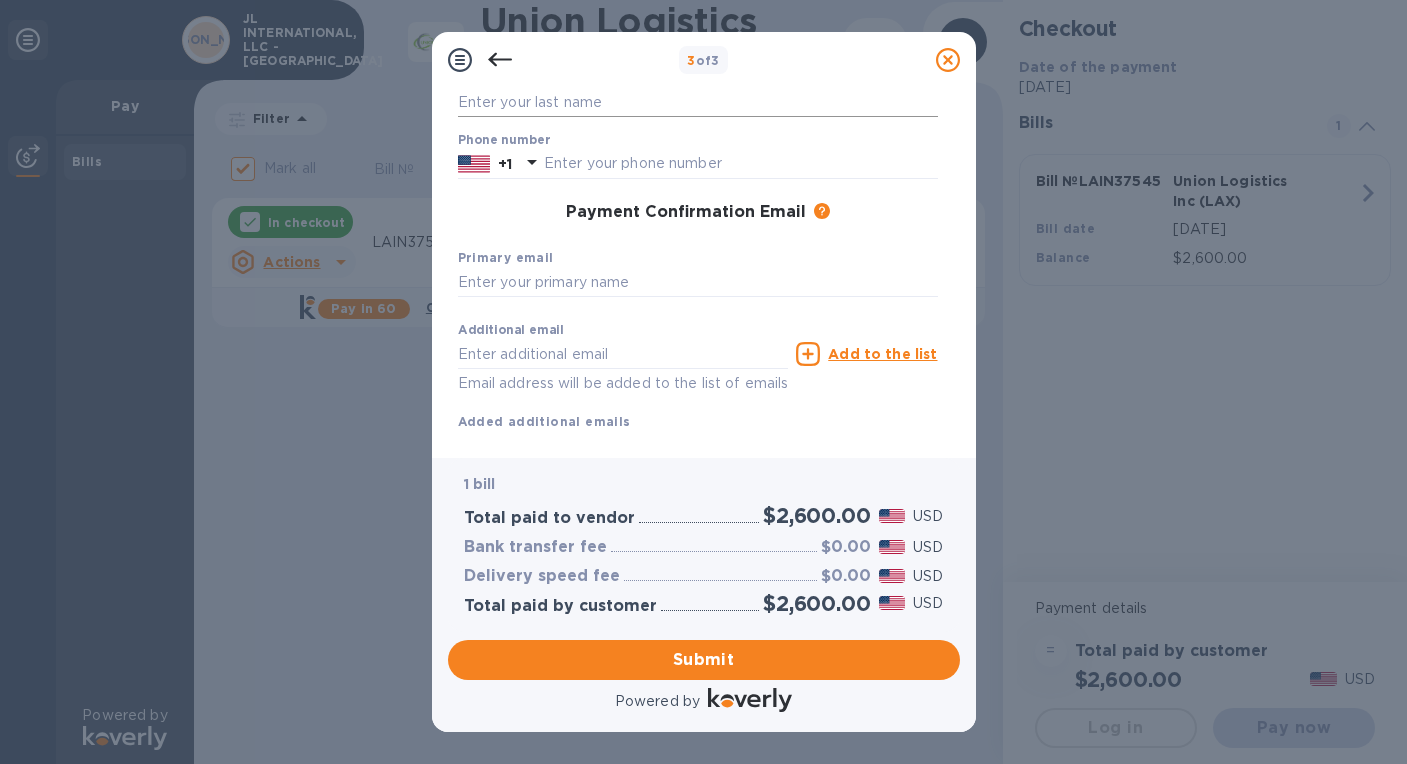 click at bounding box center [698, 102] 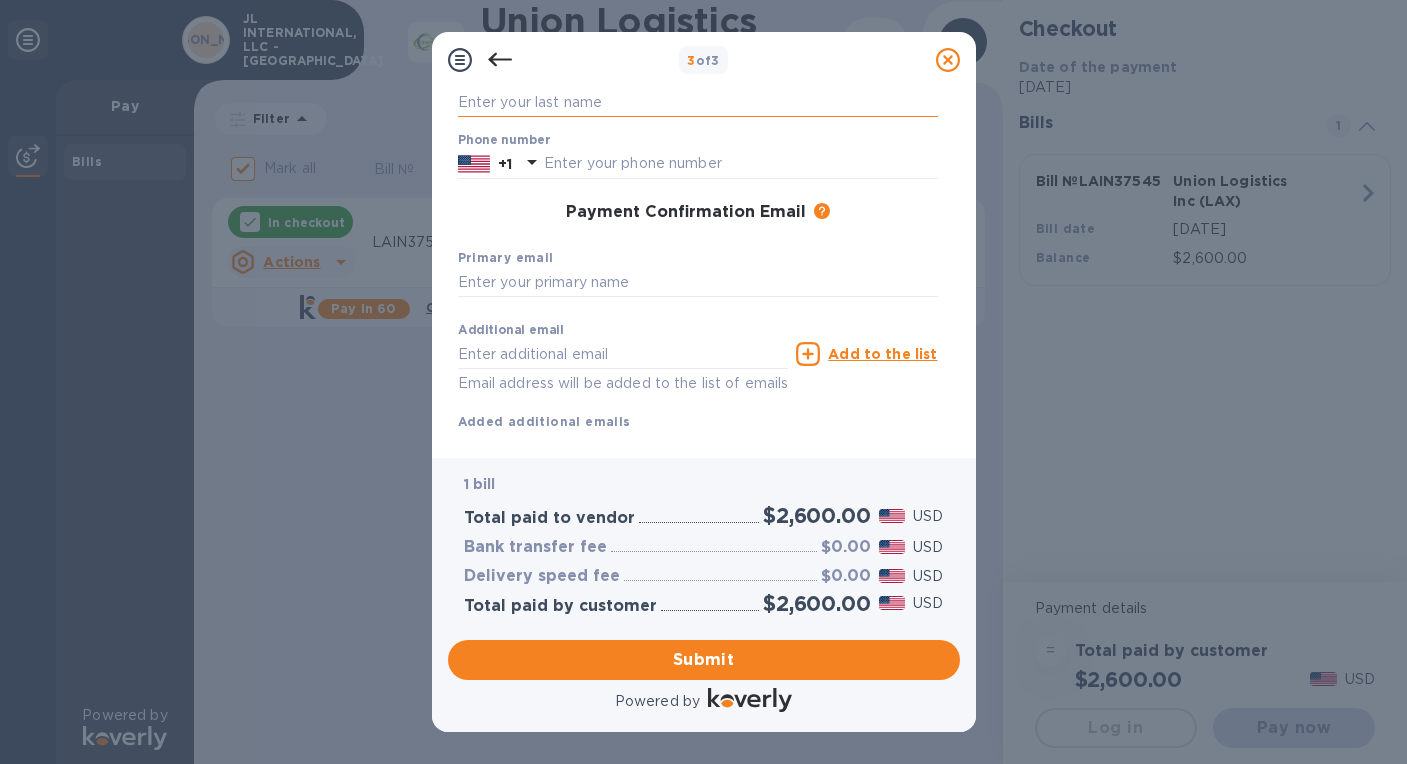 click at bounding box center [698, 102] 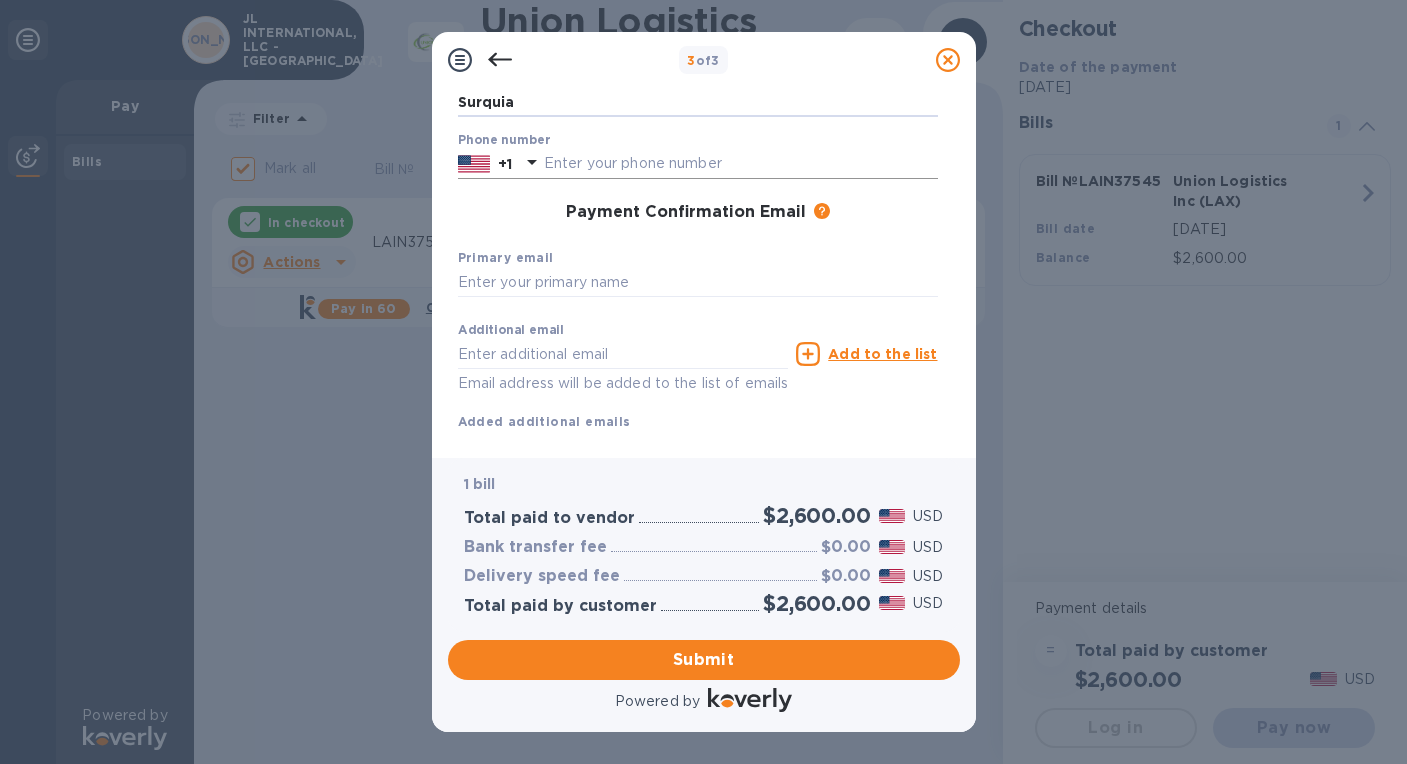 type on "Surquia" 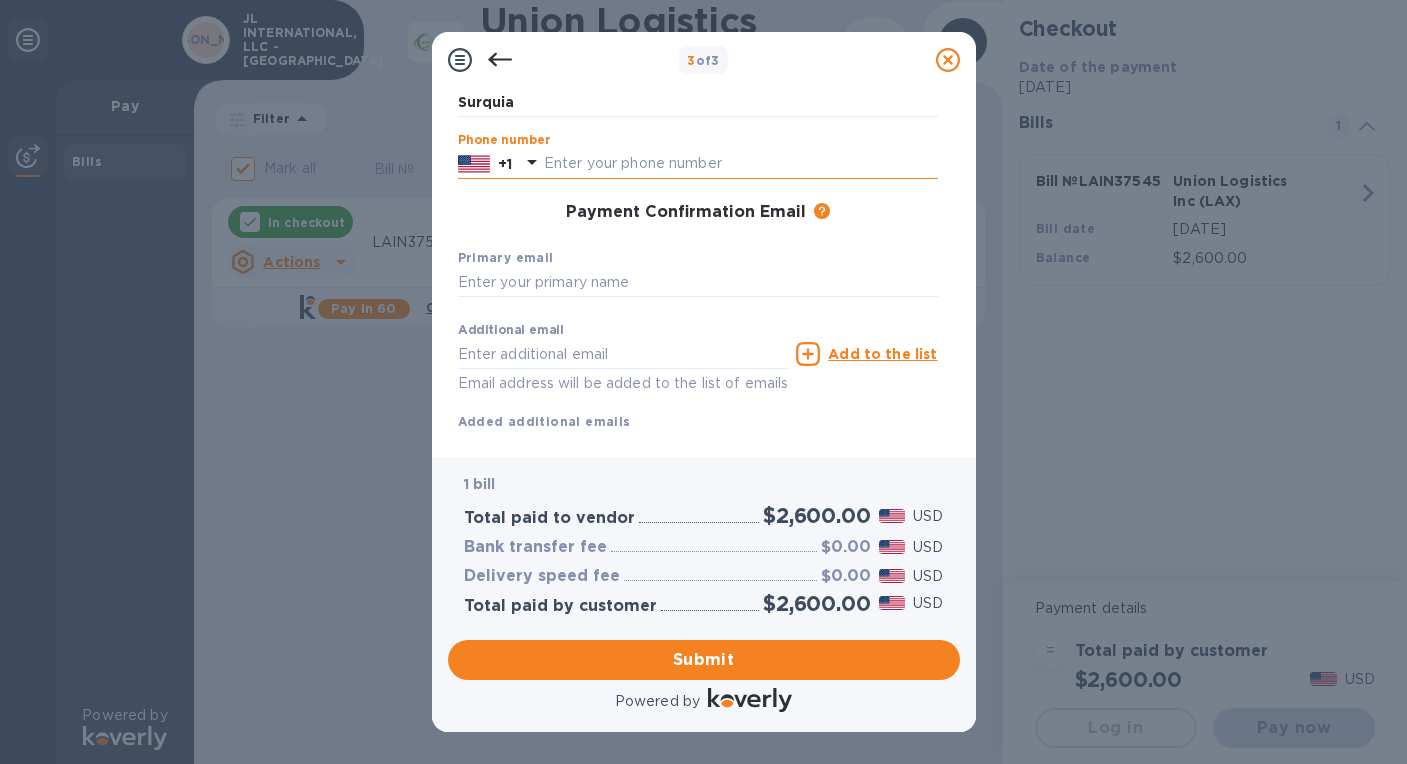 click at bounding box center (741, 164) 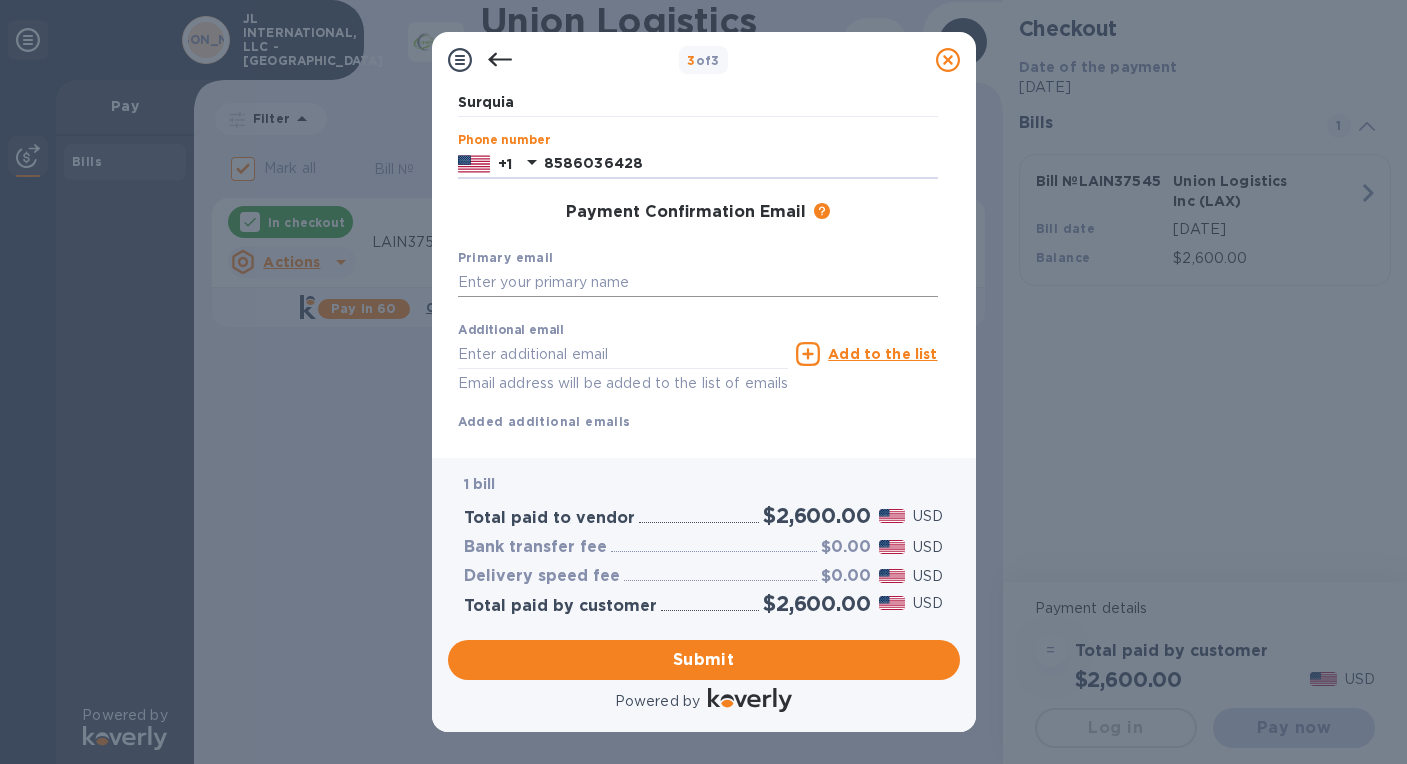 type on "8586036428" 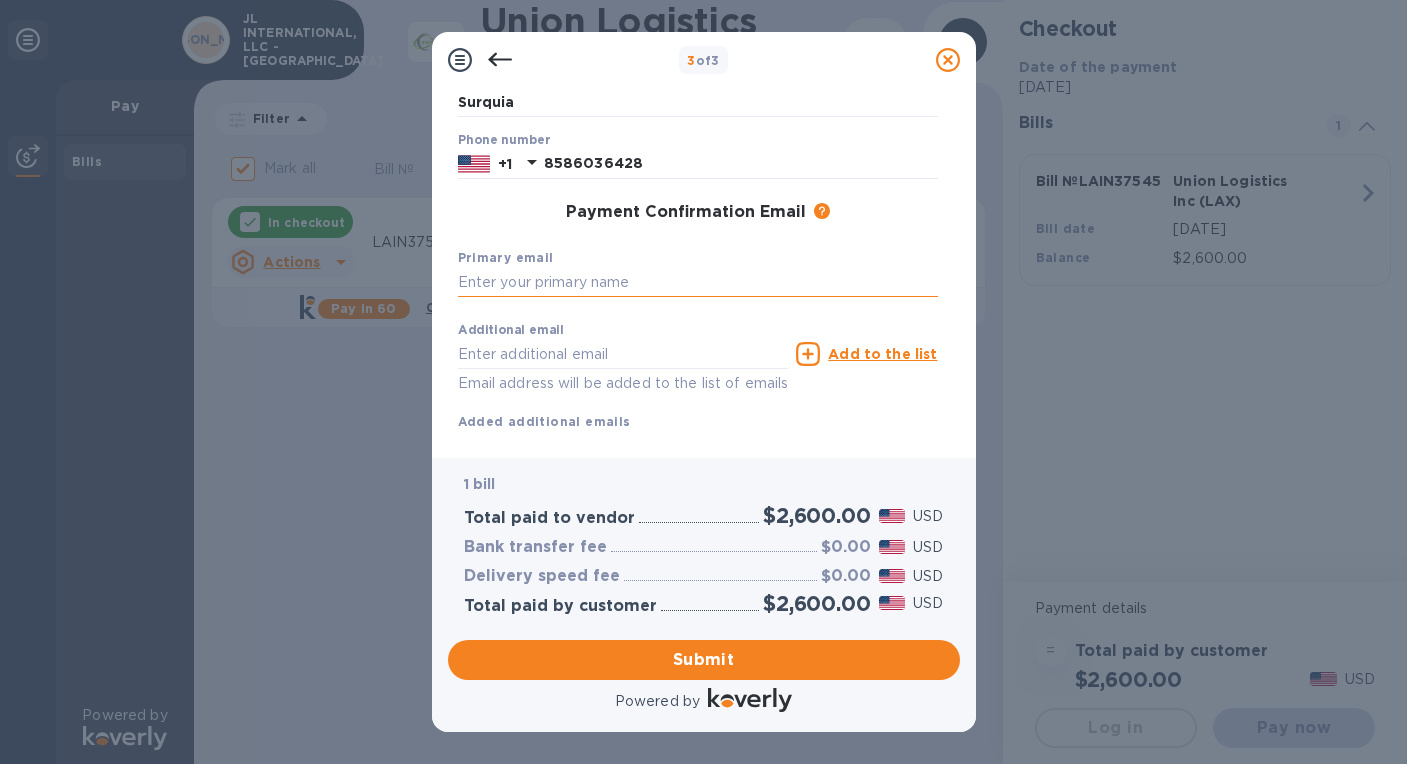 click at bounding box center [698, 283] 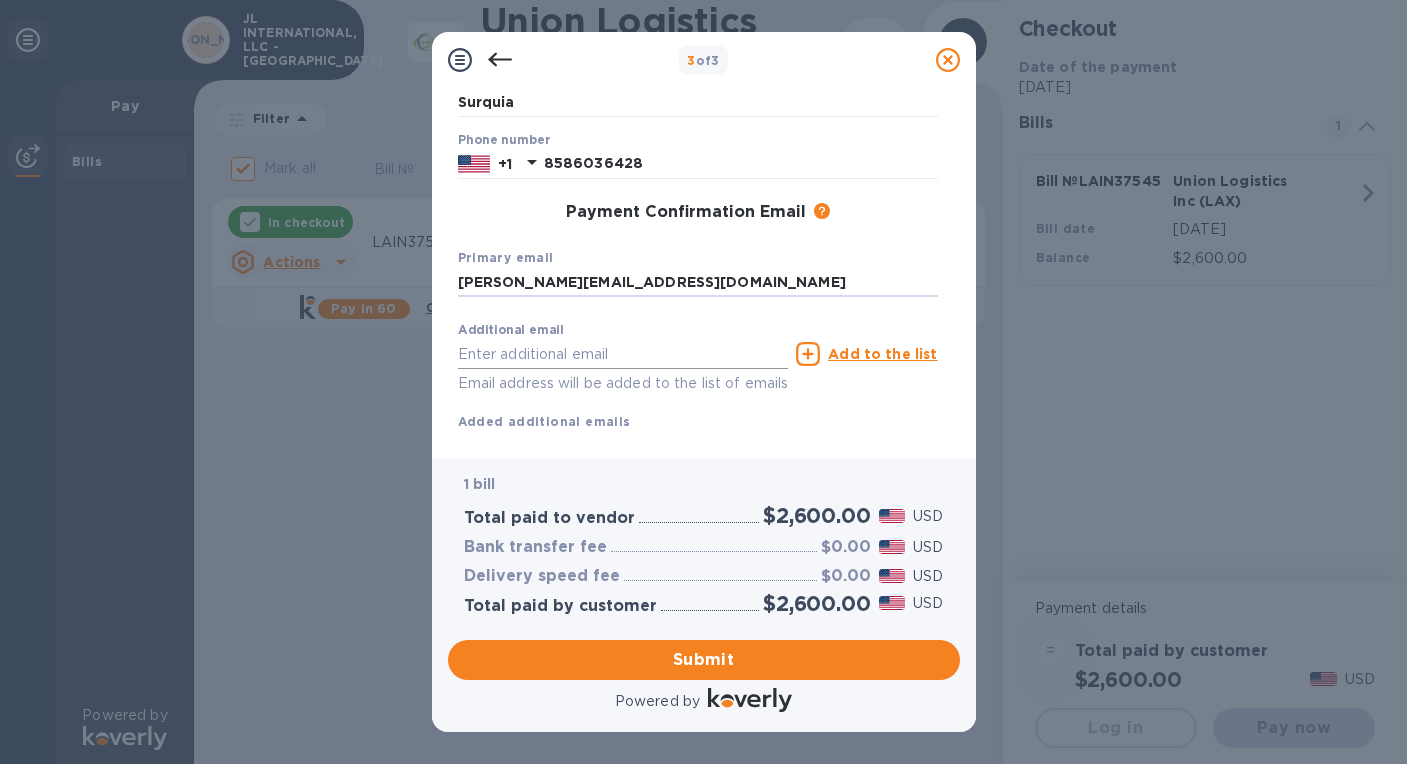 type on "[PERSON_NAME][EMAIL_ADDRESS][DOMAIN_NAME]" 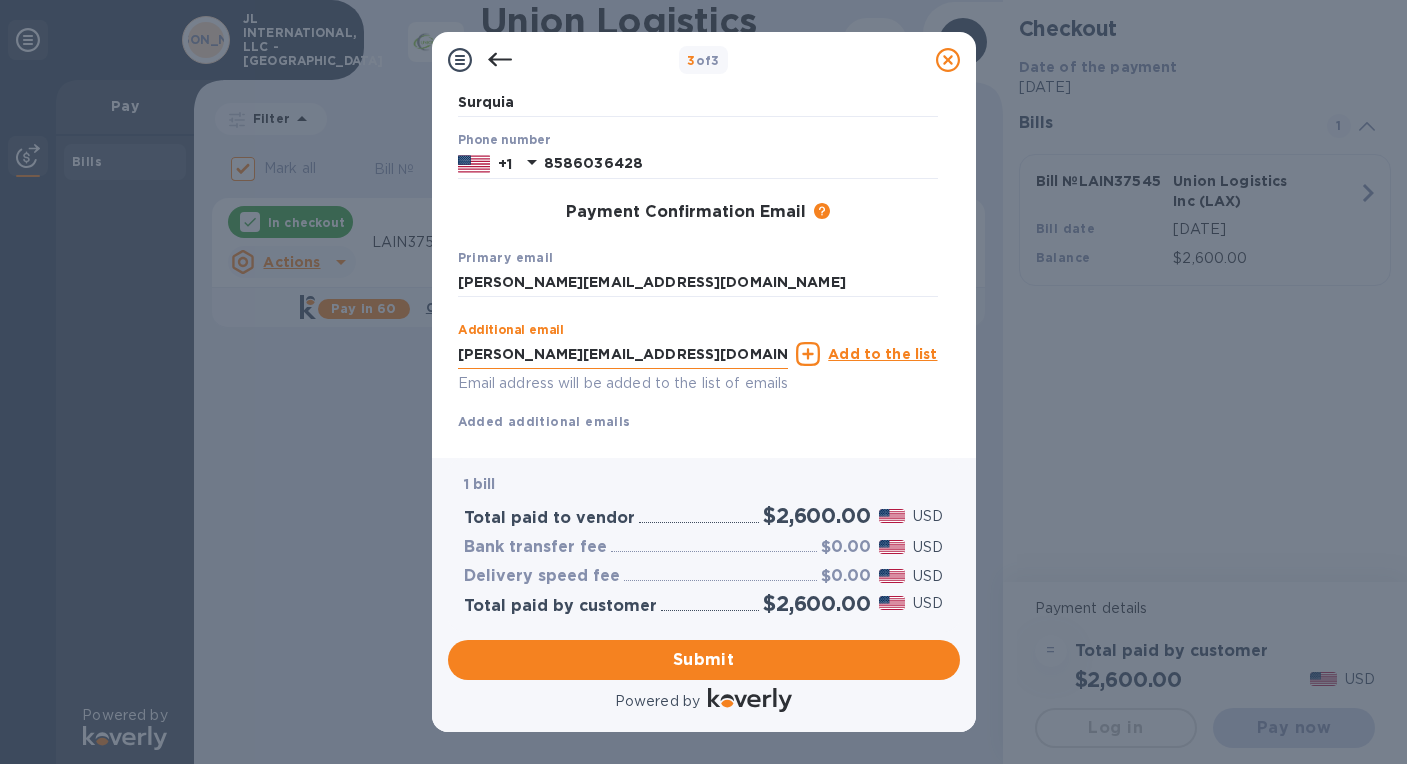 type on "[PERSON_NAME][EMAIL_ADDRESS][DOMAIN_NAME]" 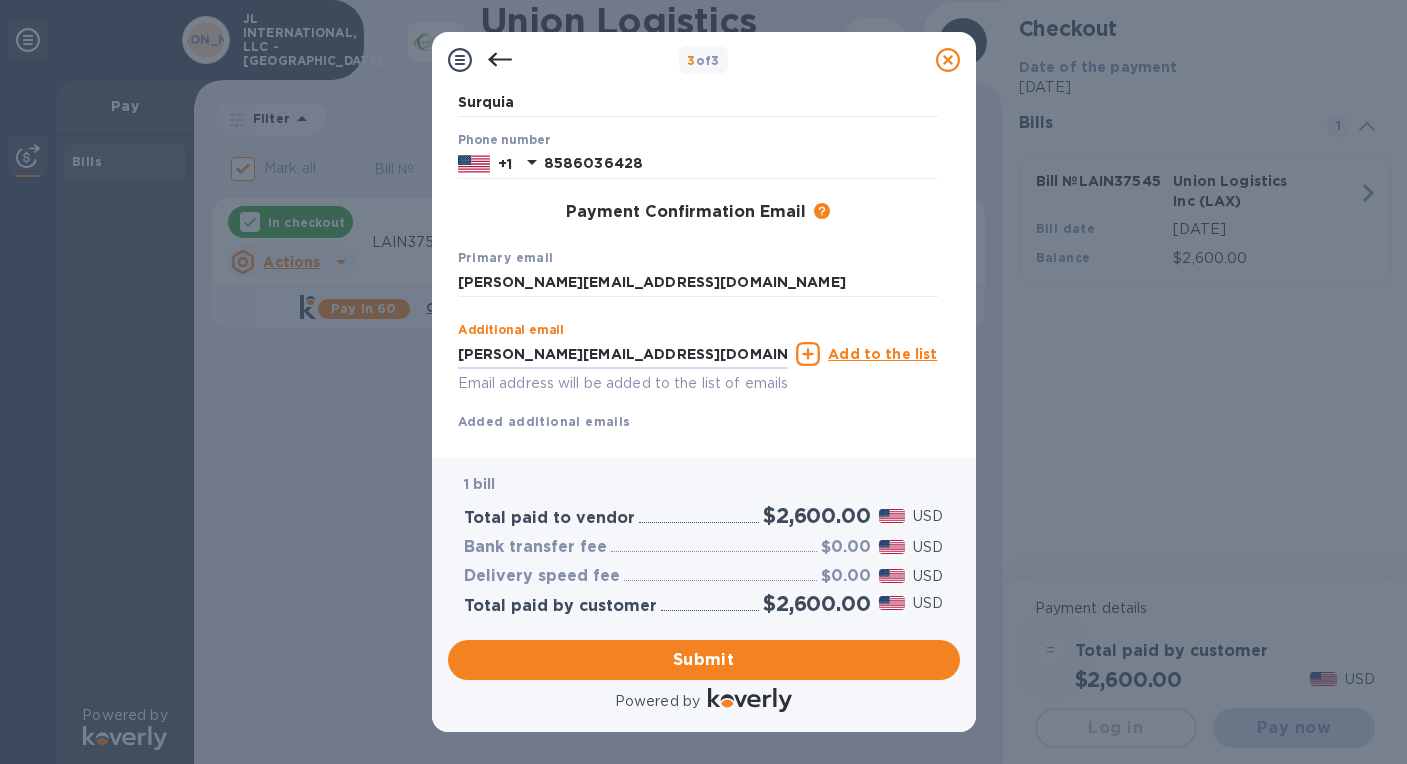 drag, startPoint x: 690, startPoint y: 353, endPoint x: 317, endPoint y: 362, distance: 373.10855 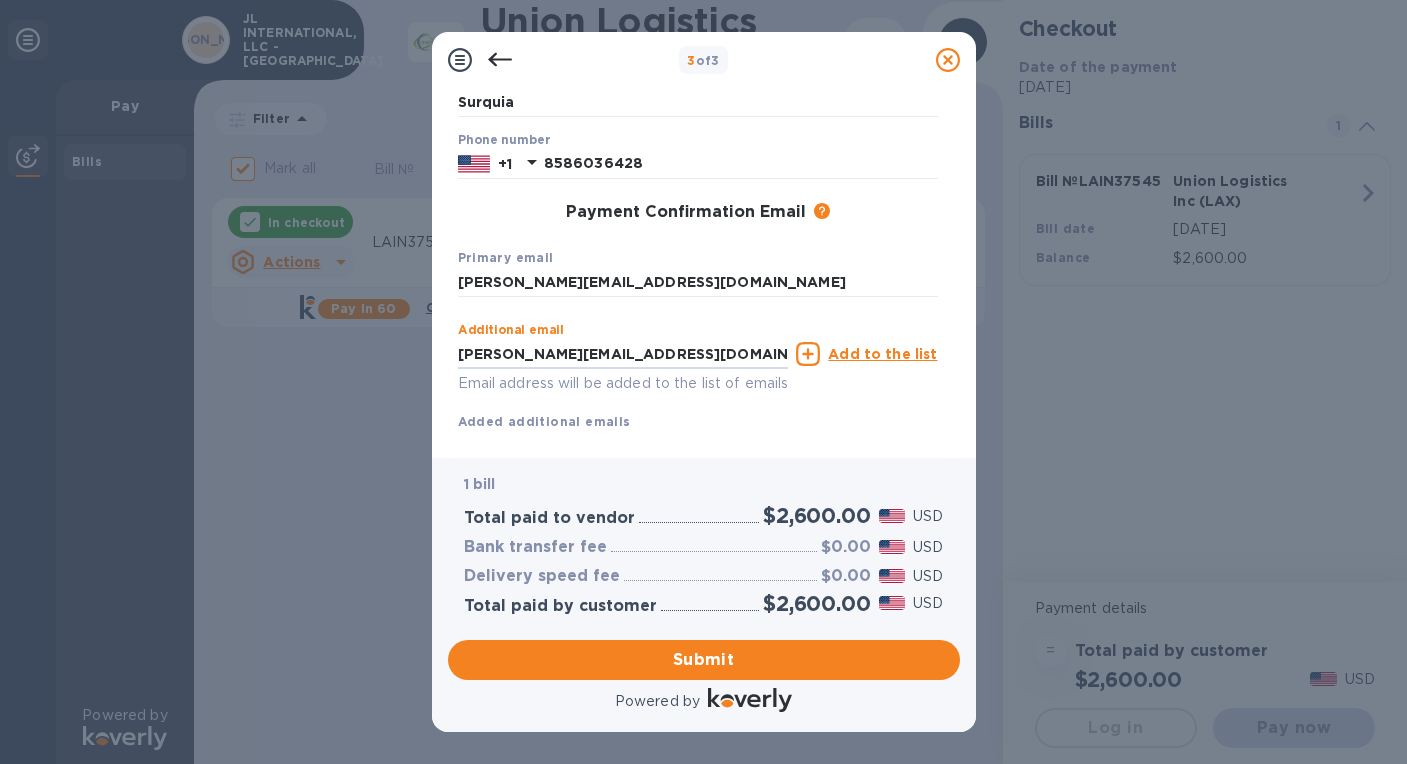 click on "3  of  3 Payment Contact Information First name Last name Surquia Phone number [PHONE_NUMBER] Payment Confirmation Email The added email addresses will be used to send the payment confirmation. Primary email [PERSON_NAME][EMAIL_ADDRESS][DOMAIN_NAME] Additional email [PERSON_NAME][EMAIL_ADDRESS][DOMAIN_NAME] Email address will be added to the list of emails Add to the list Added additional emails Submit 1 bill Total paid to vendor $2,600.00 USD Bank transfer fee $0.00 USD Delivery speed fee $0.00 USD Total paid by customer $2,600.00 USD Submit Powered by" at bounding box center (703, 382) 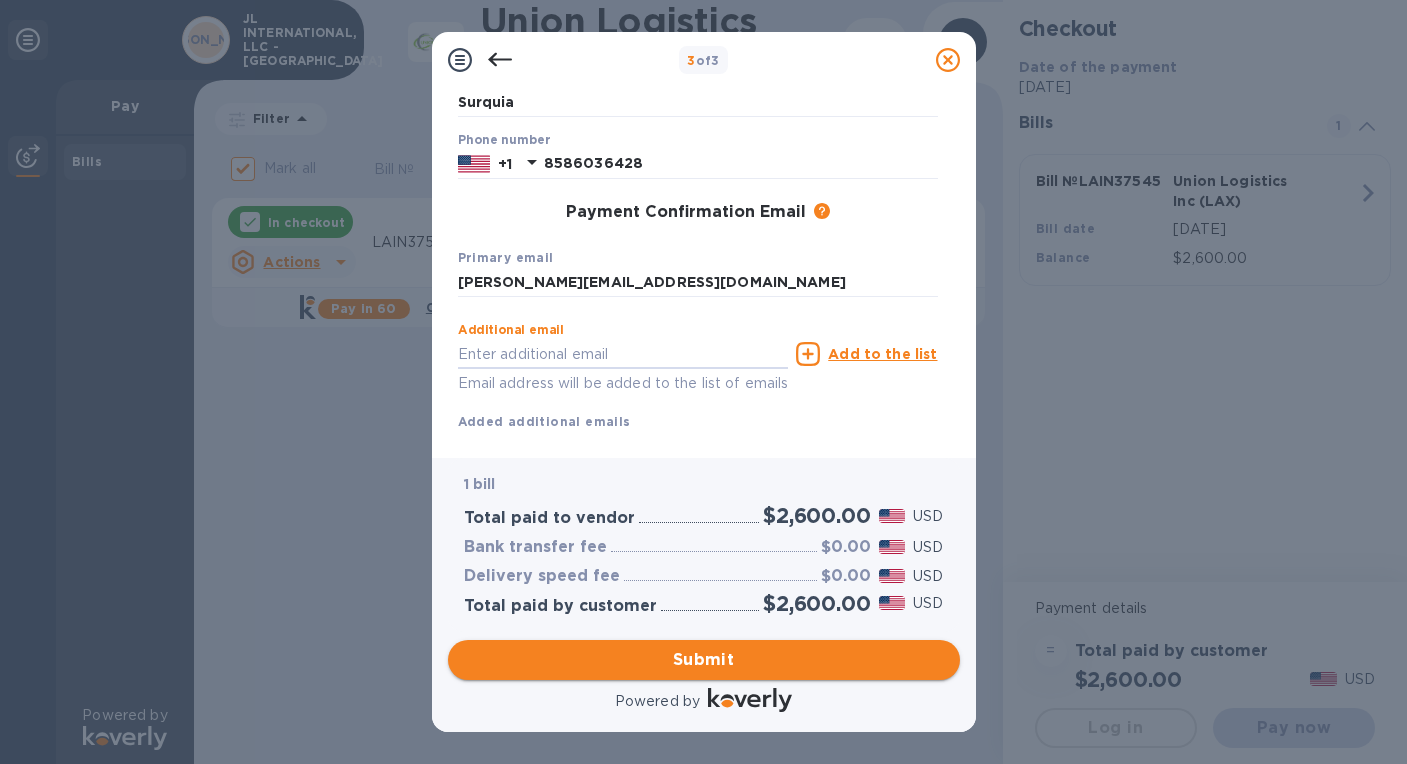 click on "Submit" at bounding box center [704, 660] 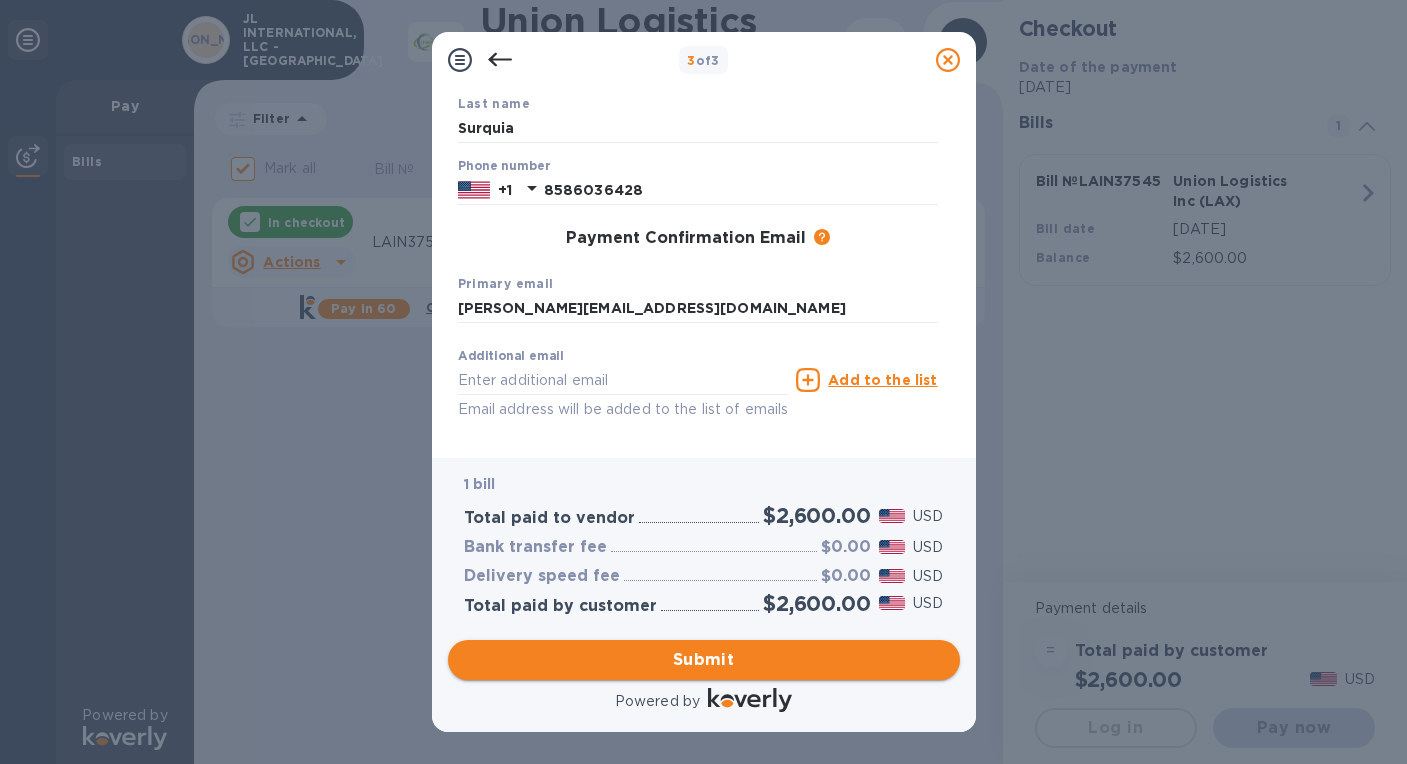 scroll, scrollTop: 242, scrollLeft: 0, axis: vertical 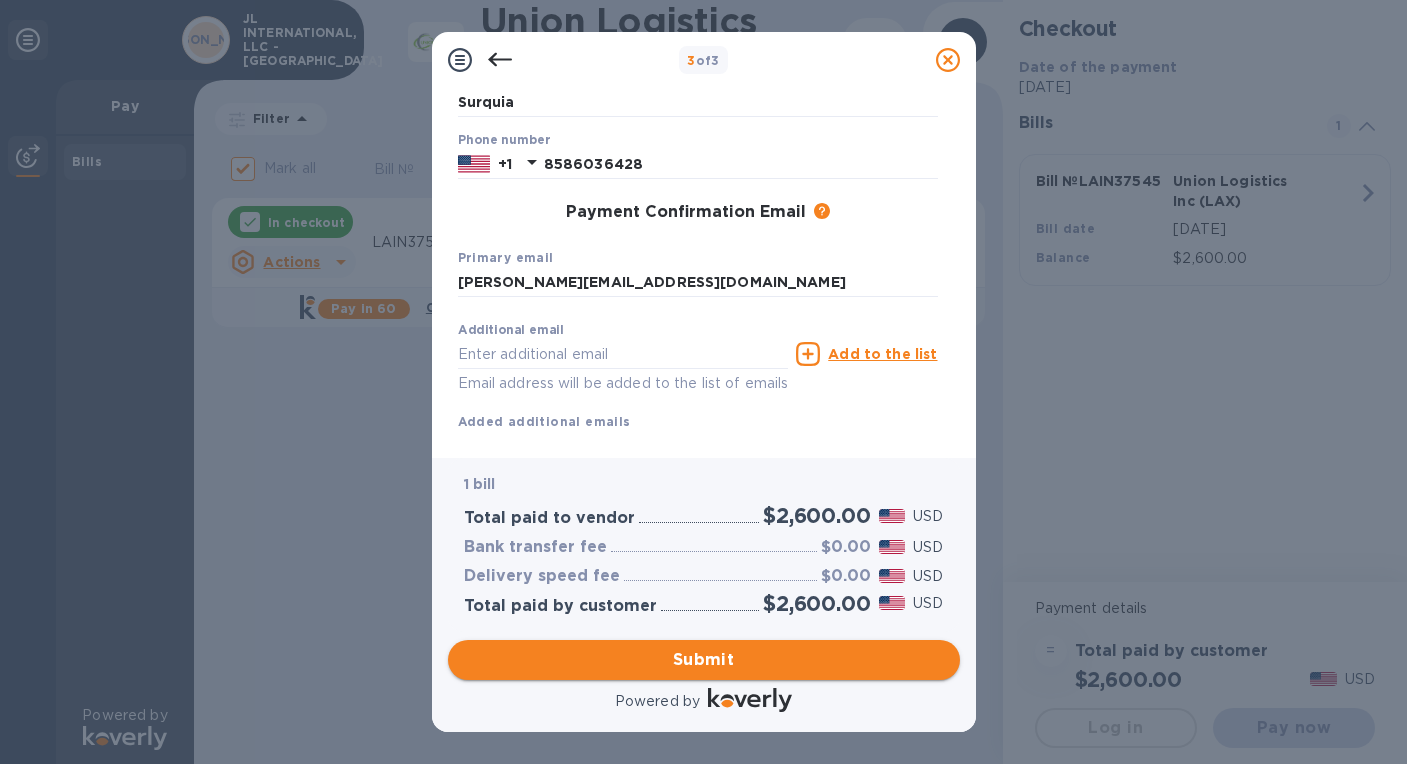 click on "Submit" at bounding box center (704, 660) 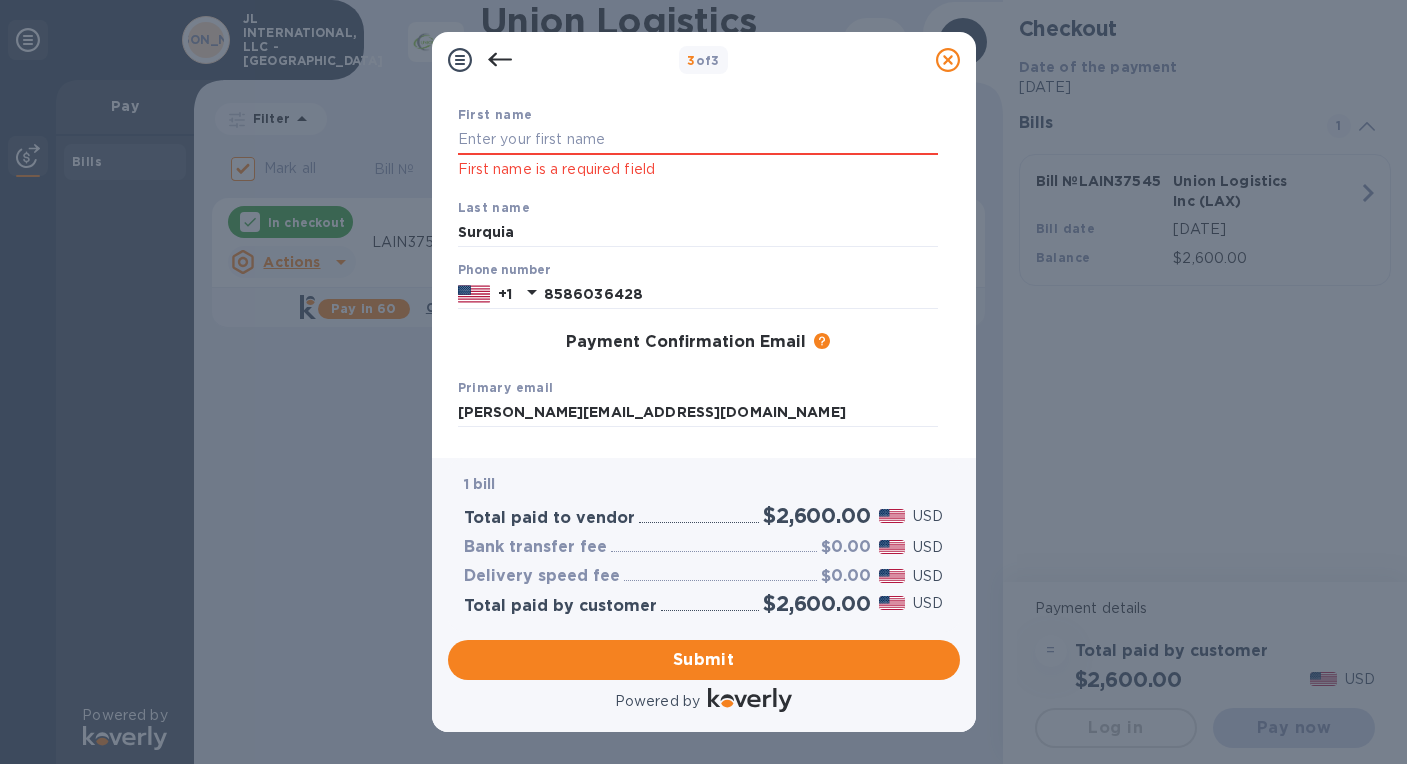 scroll, scrollTop: 0, scrollLeft: 0, axis: both 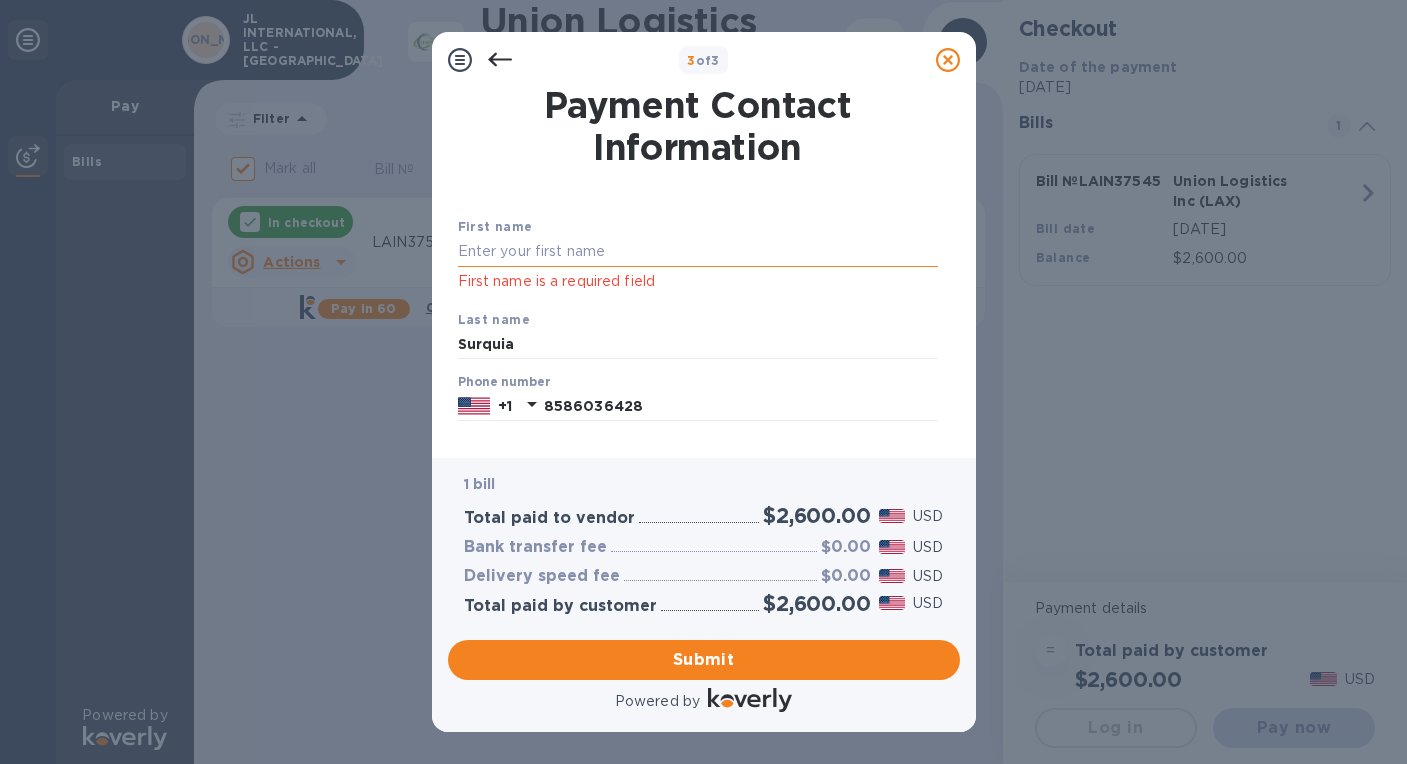 click at bounding box center [698, 252] 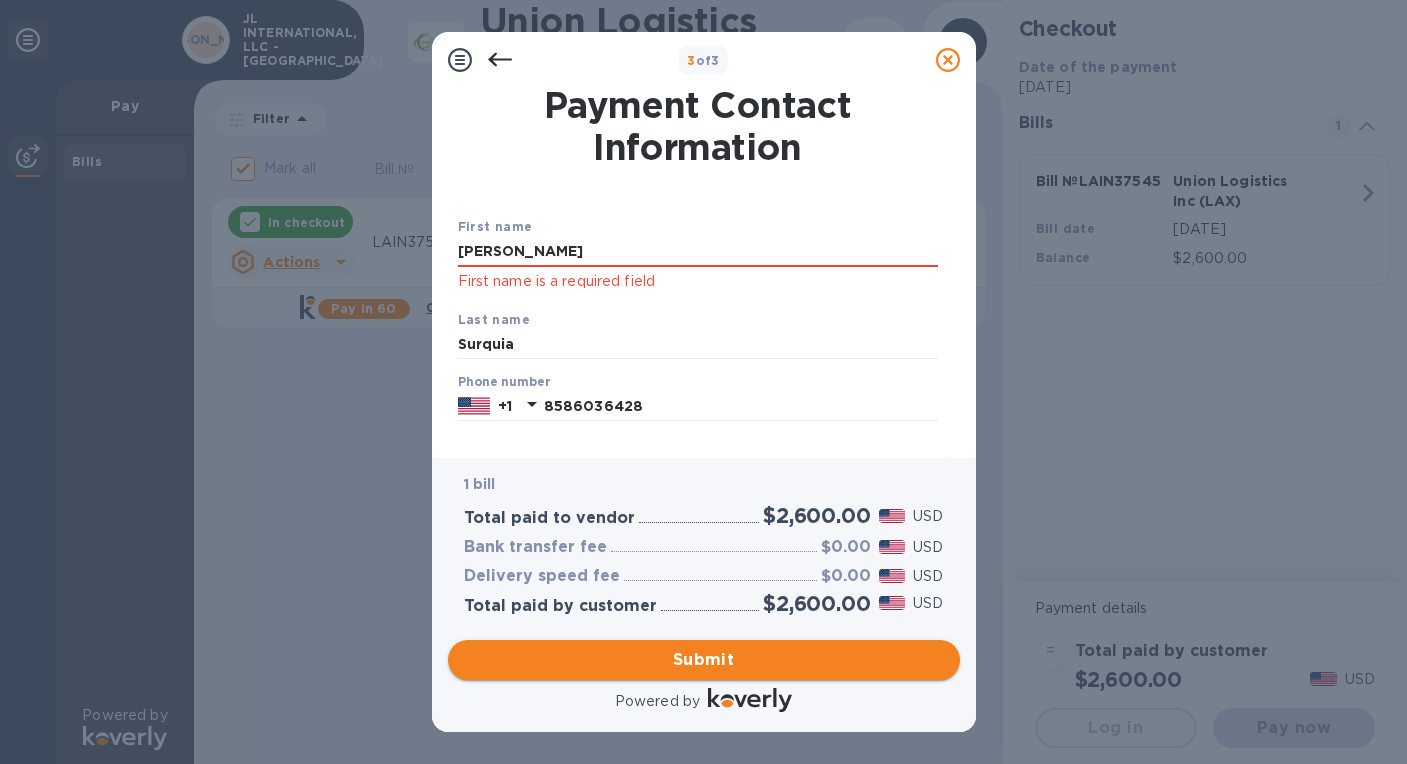 type on "[PERSON_NAME]" 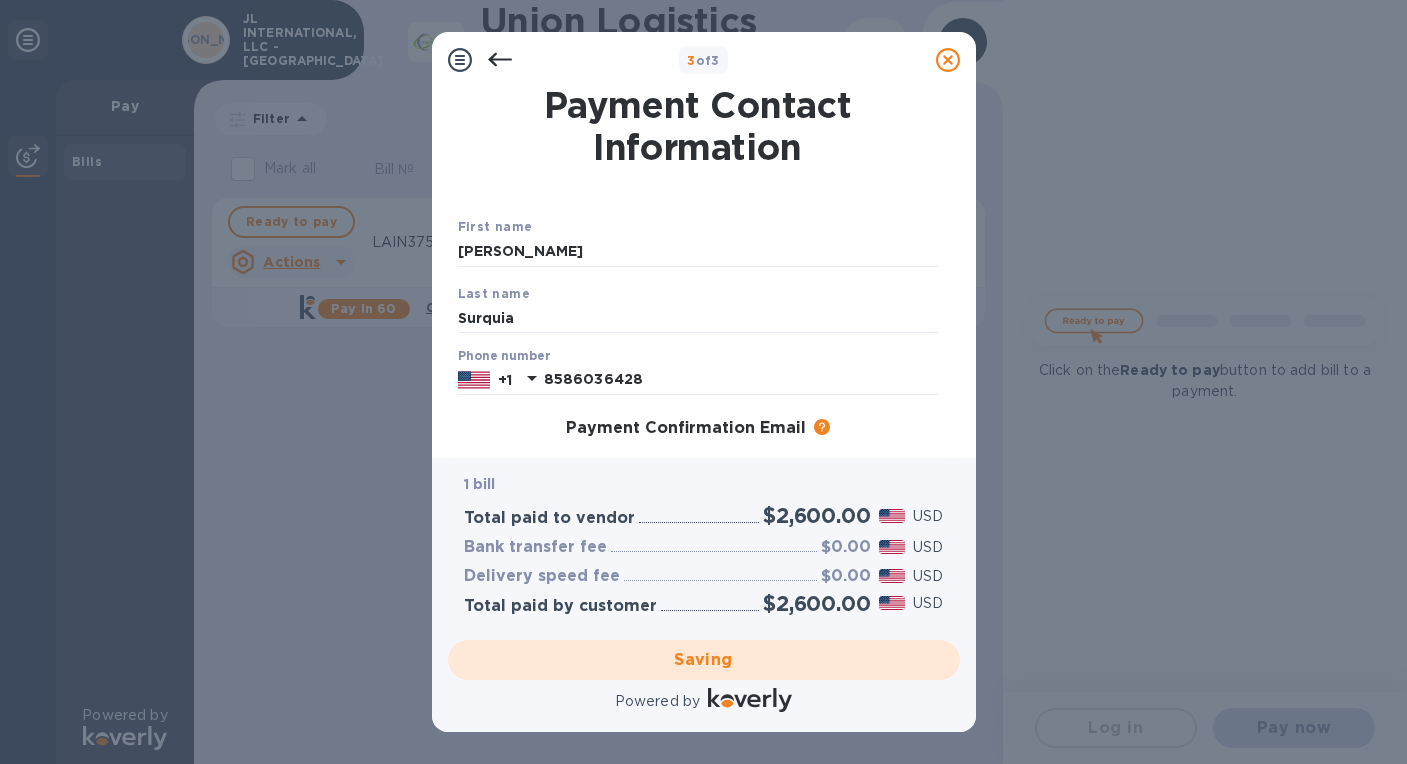 checkbox on "false" 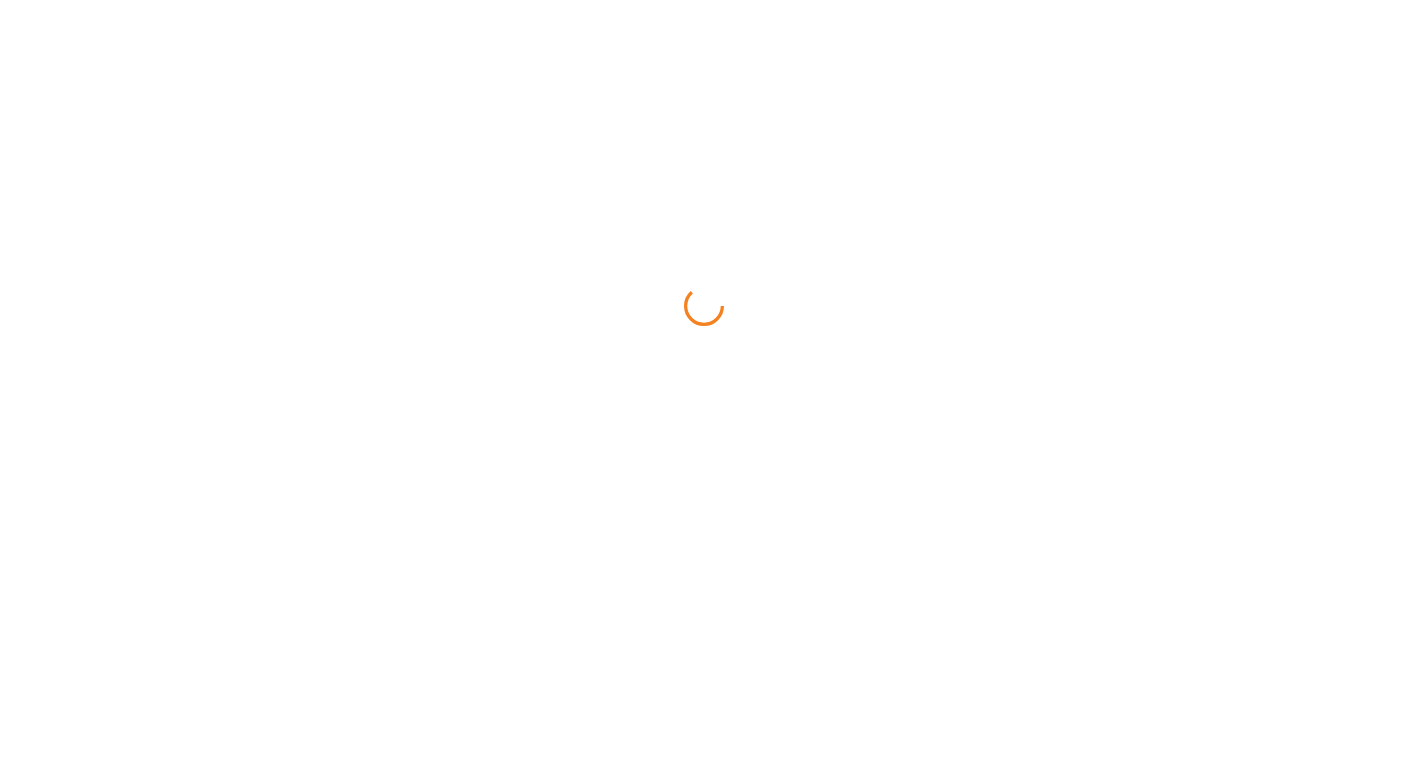 scroll, scrollTop: 0, scrollLeft: 0, axis: both 